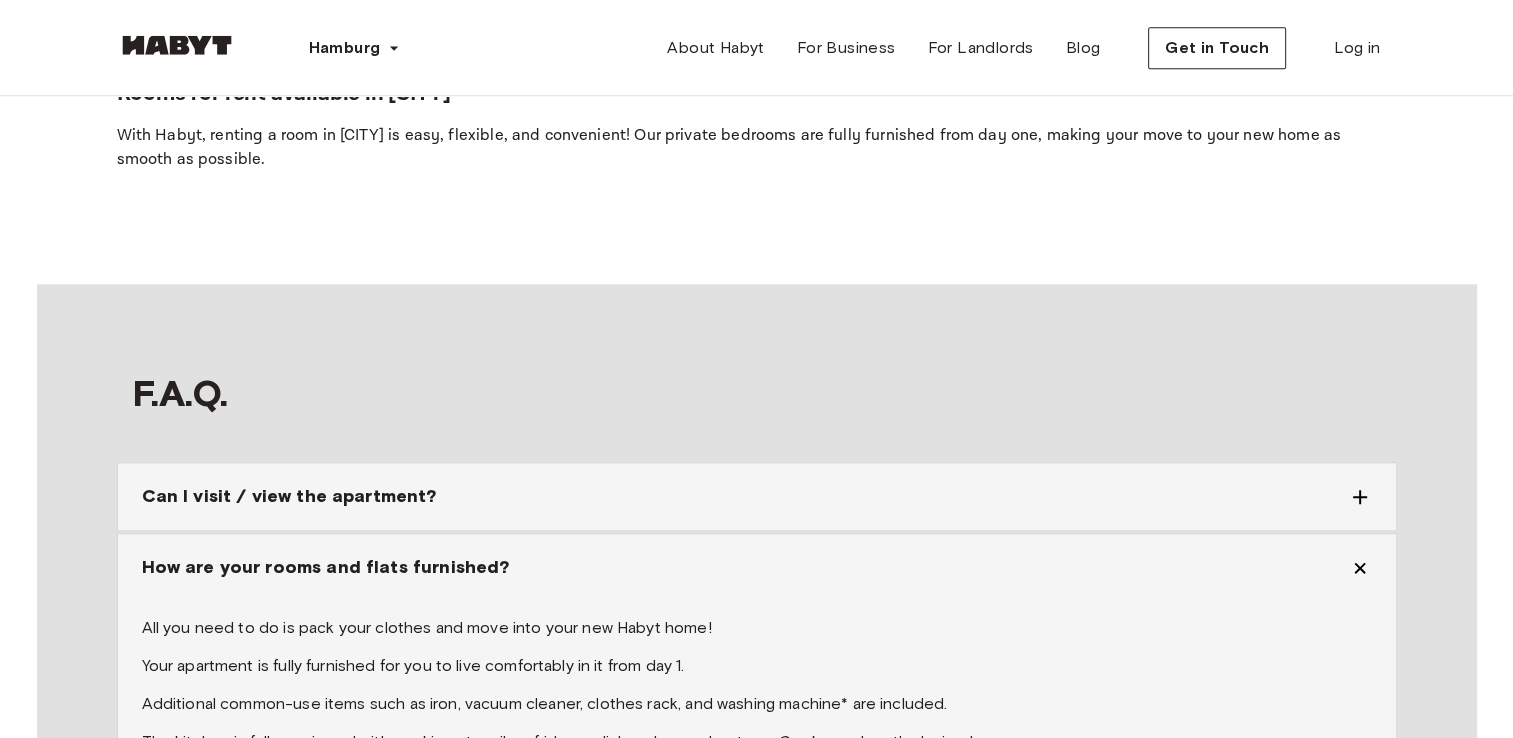 scroll, scrollTop: 0, scrollLeft: 0, axis: both 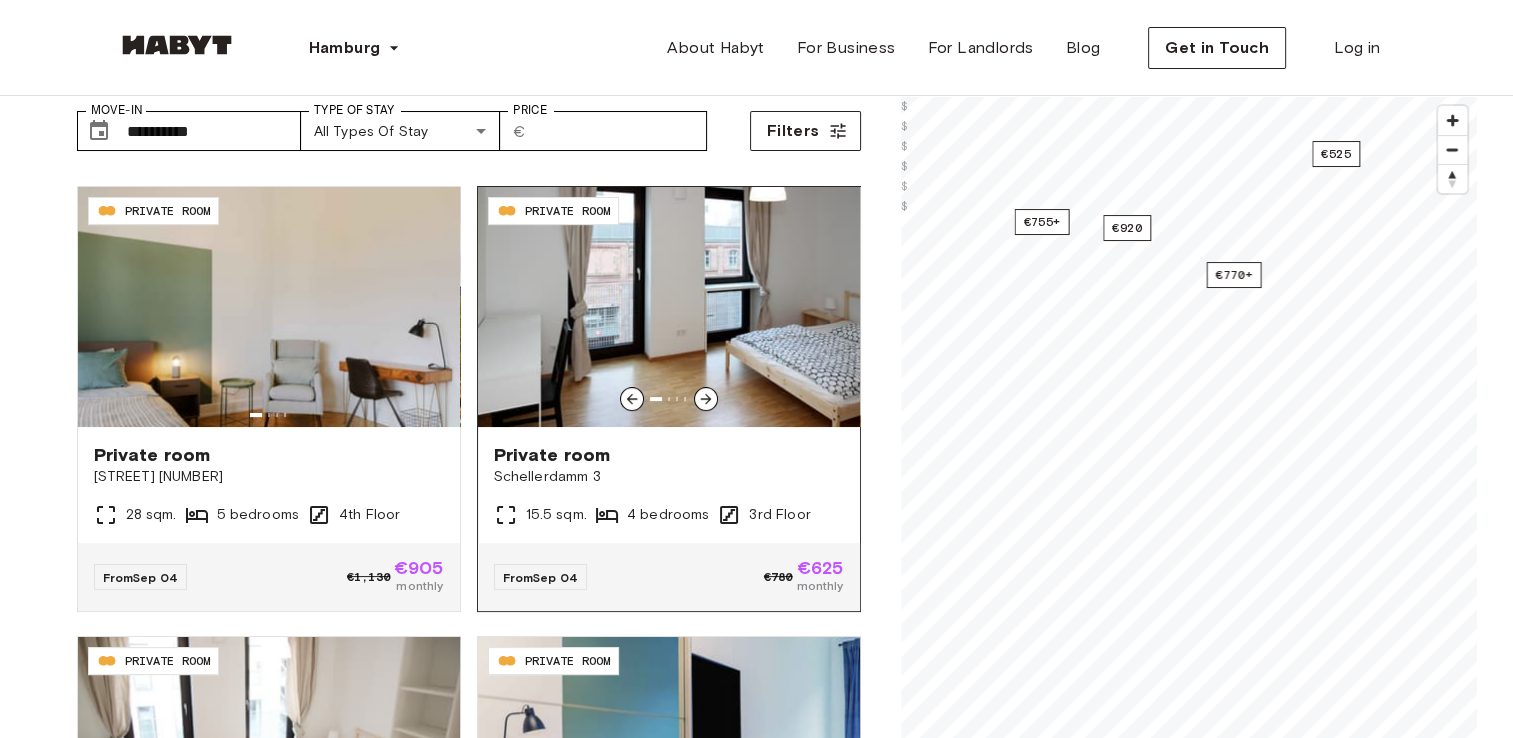 click at bounding box center (706, 399) 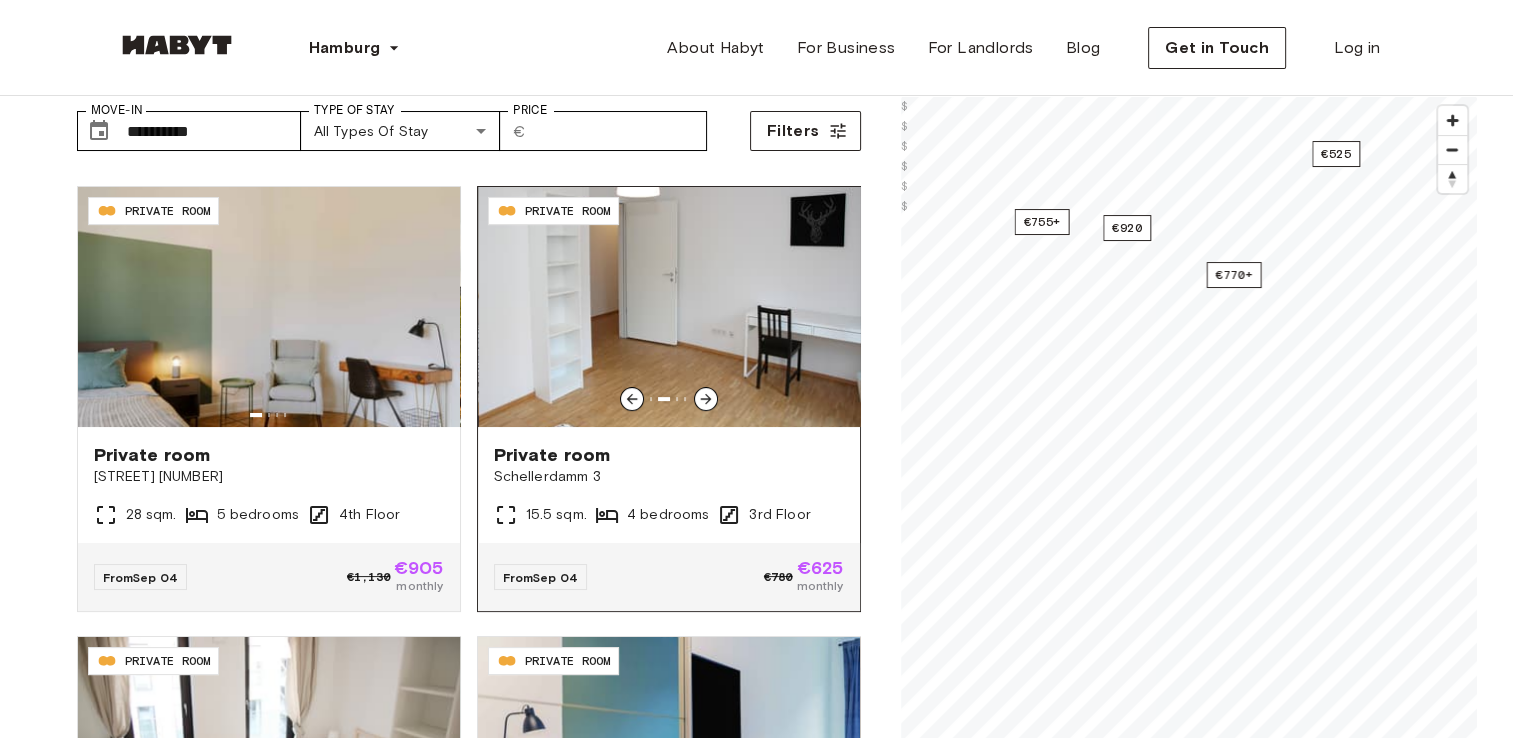 click at bounding box center (706, 399) 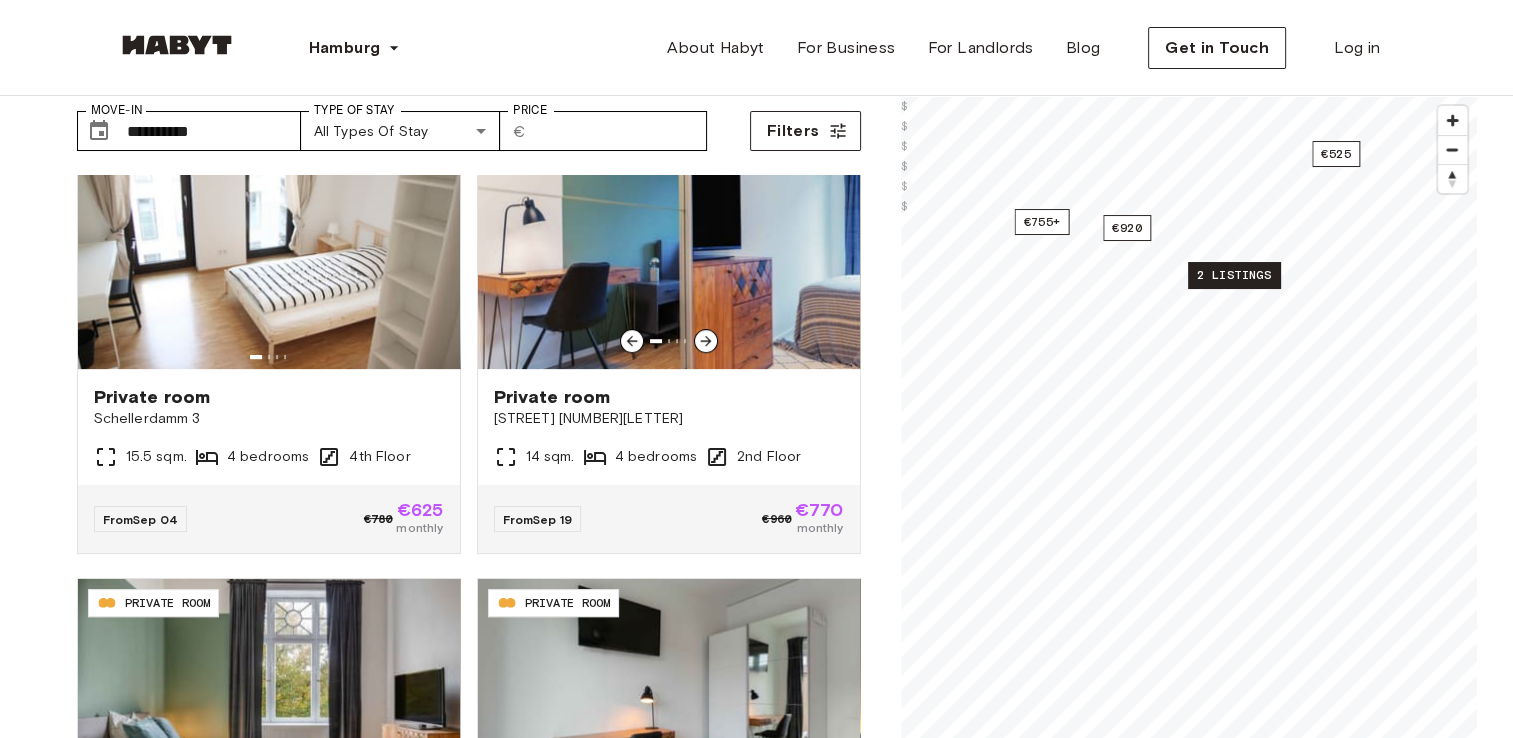 scroll, scrollTop: 952, scrollLeft: 0, axis: vertical 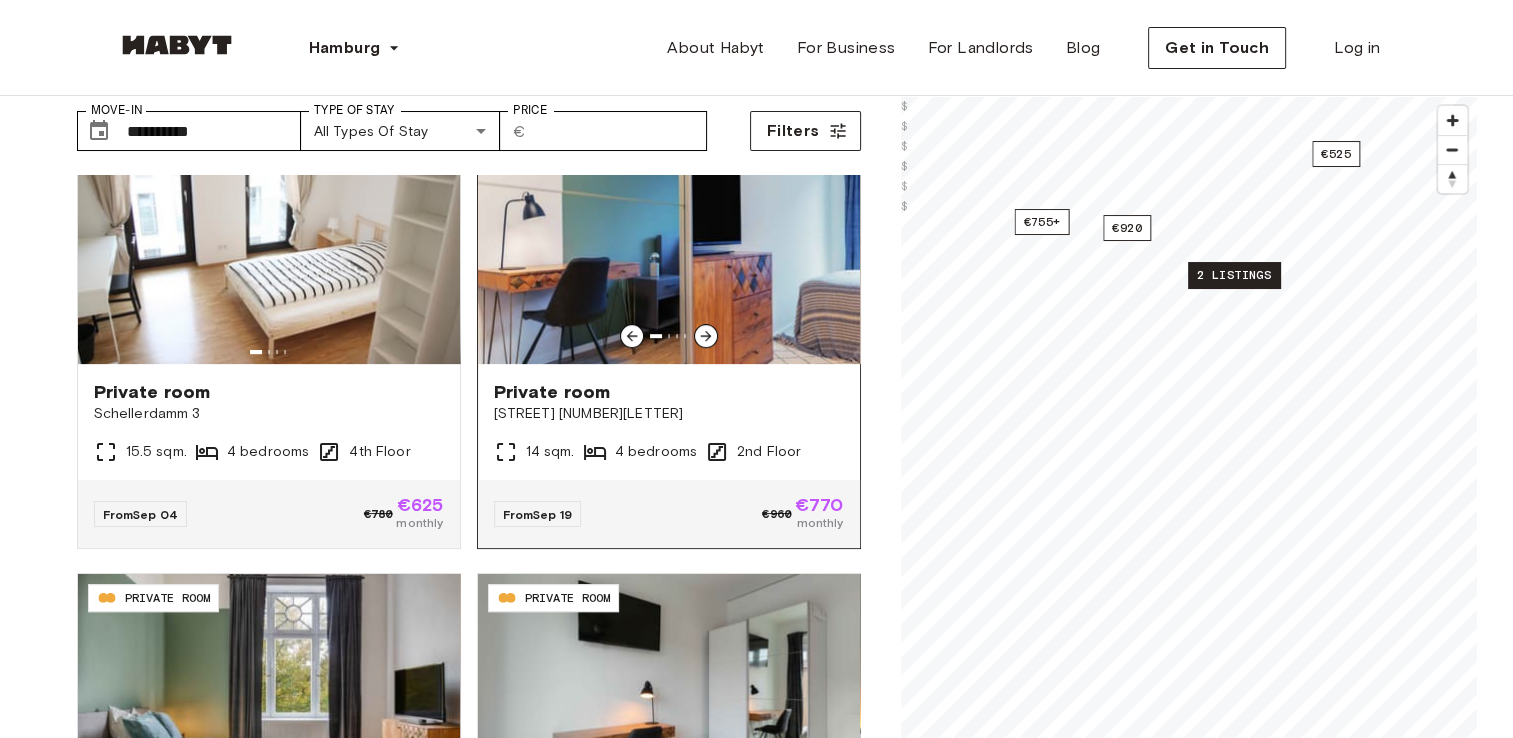 click 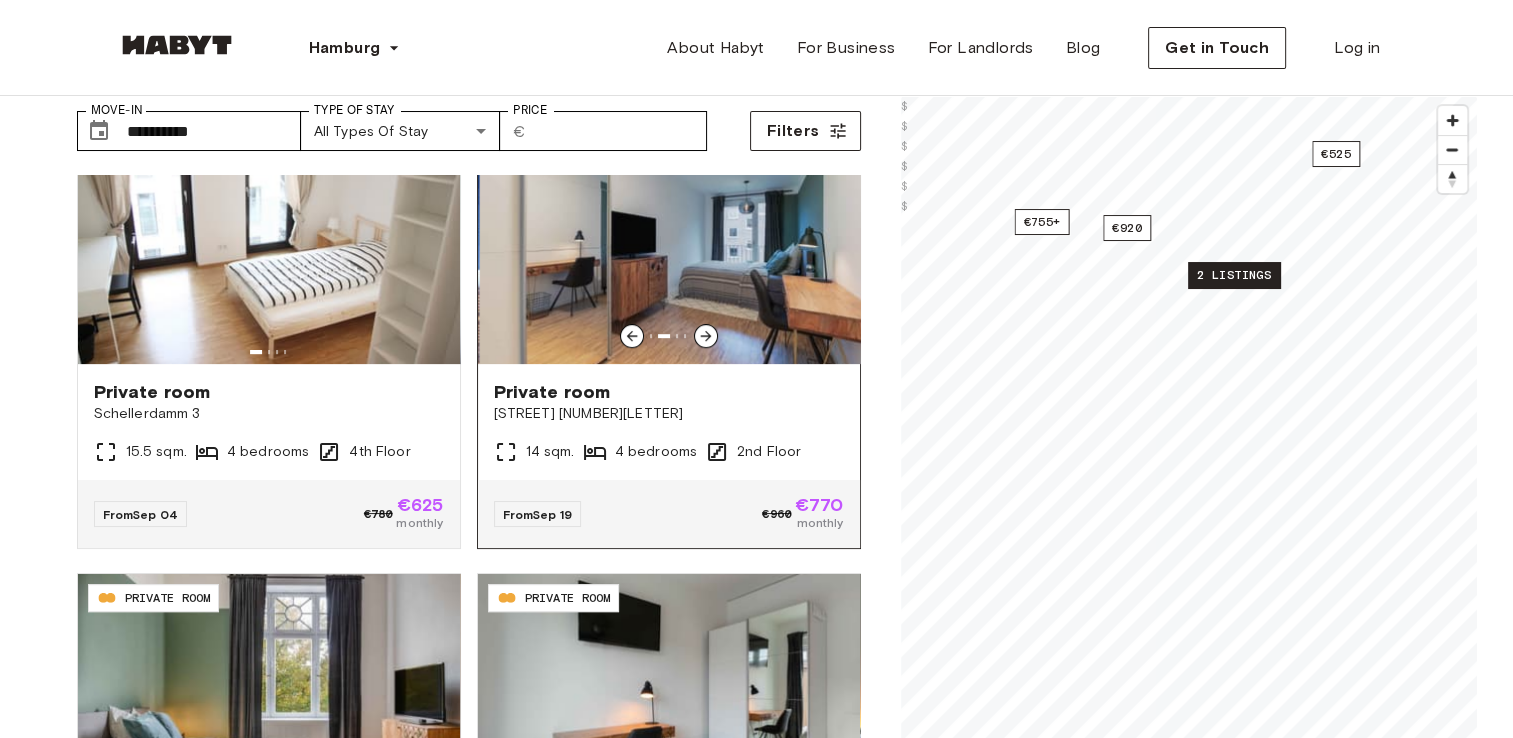 click 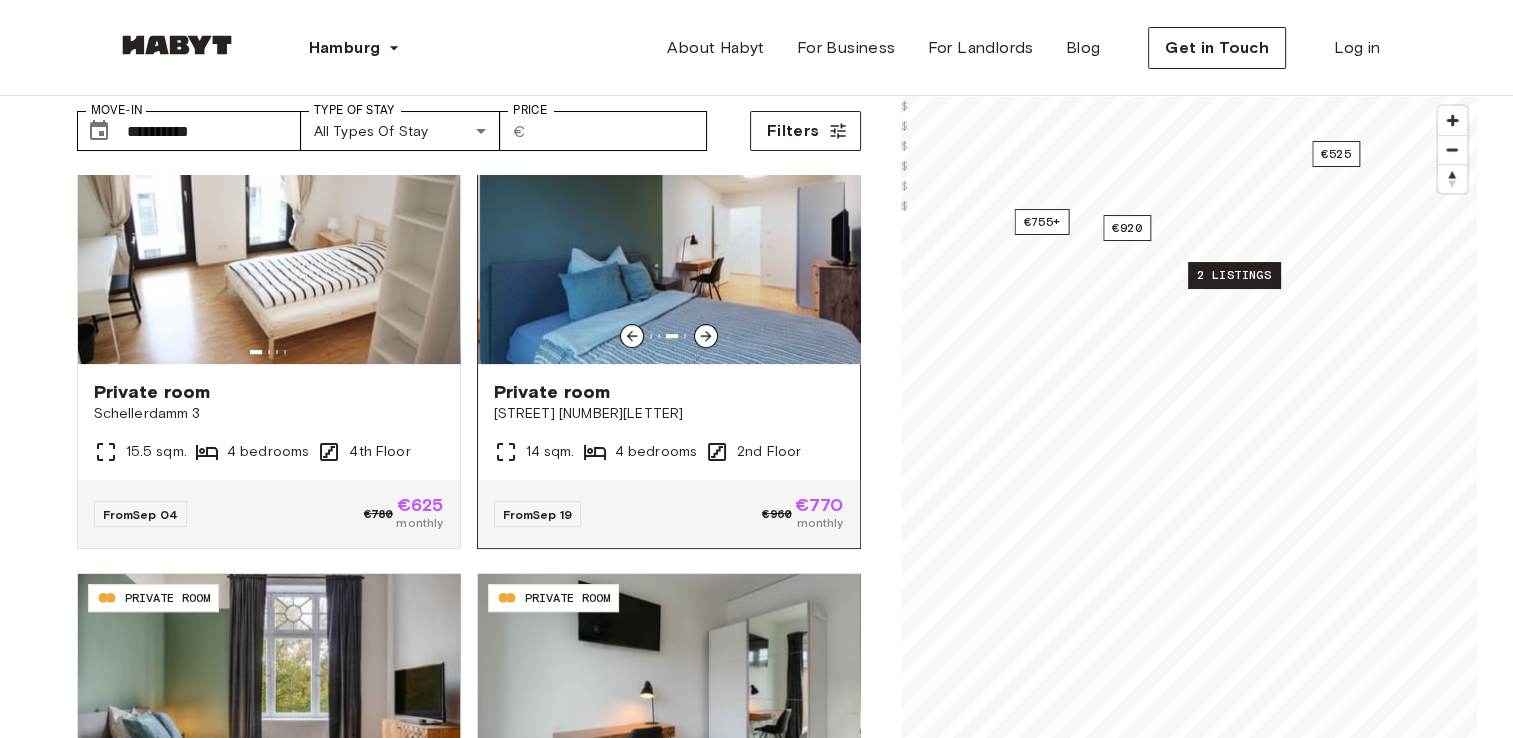 click 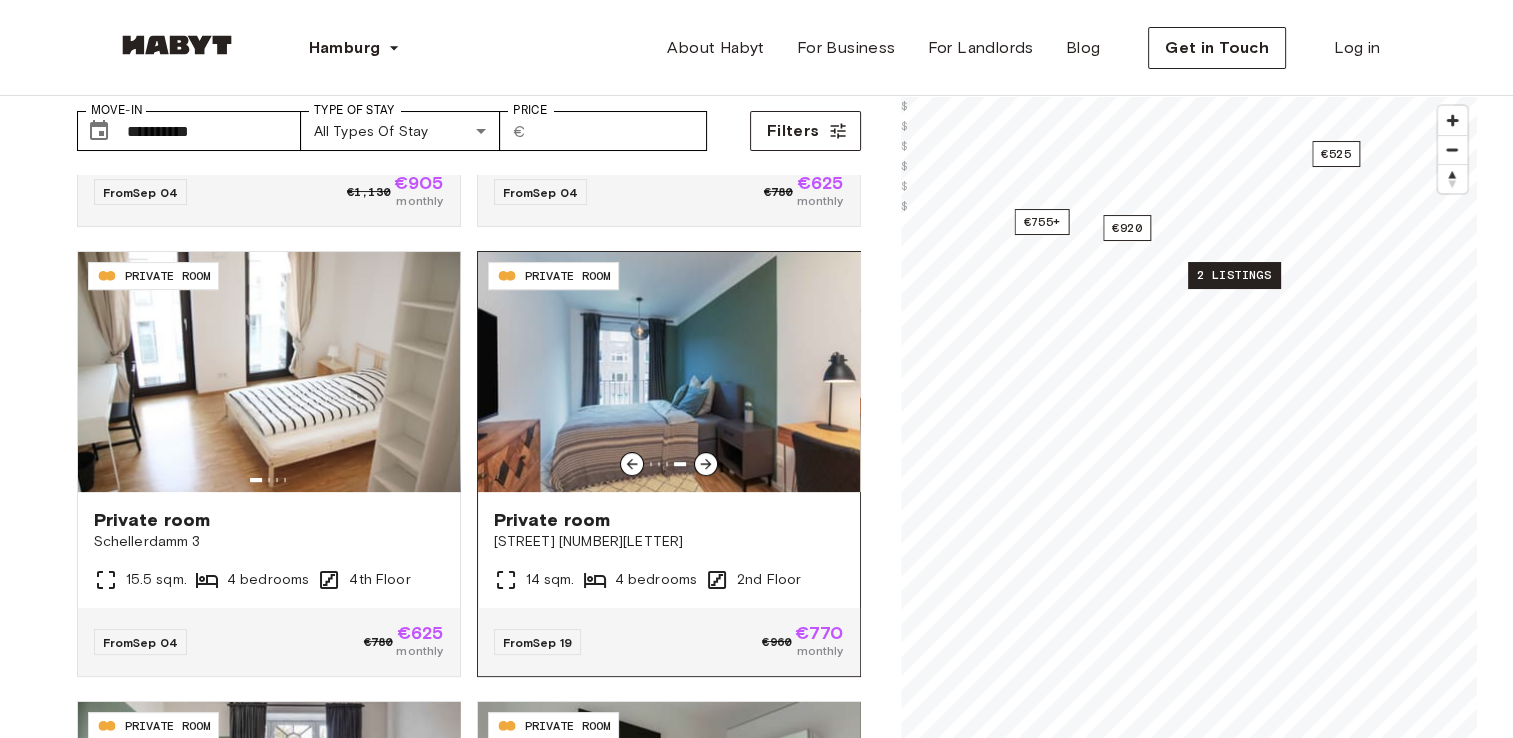 scroll, scrollTop: 823, scrollLeft: 0, axis: vertical 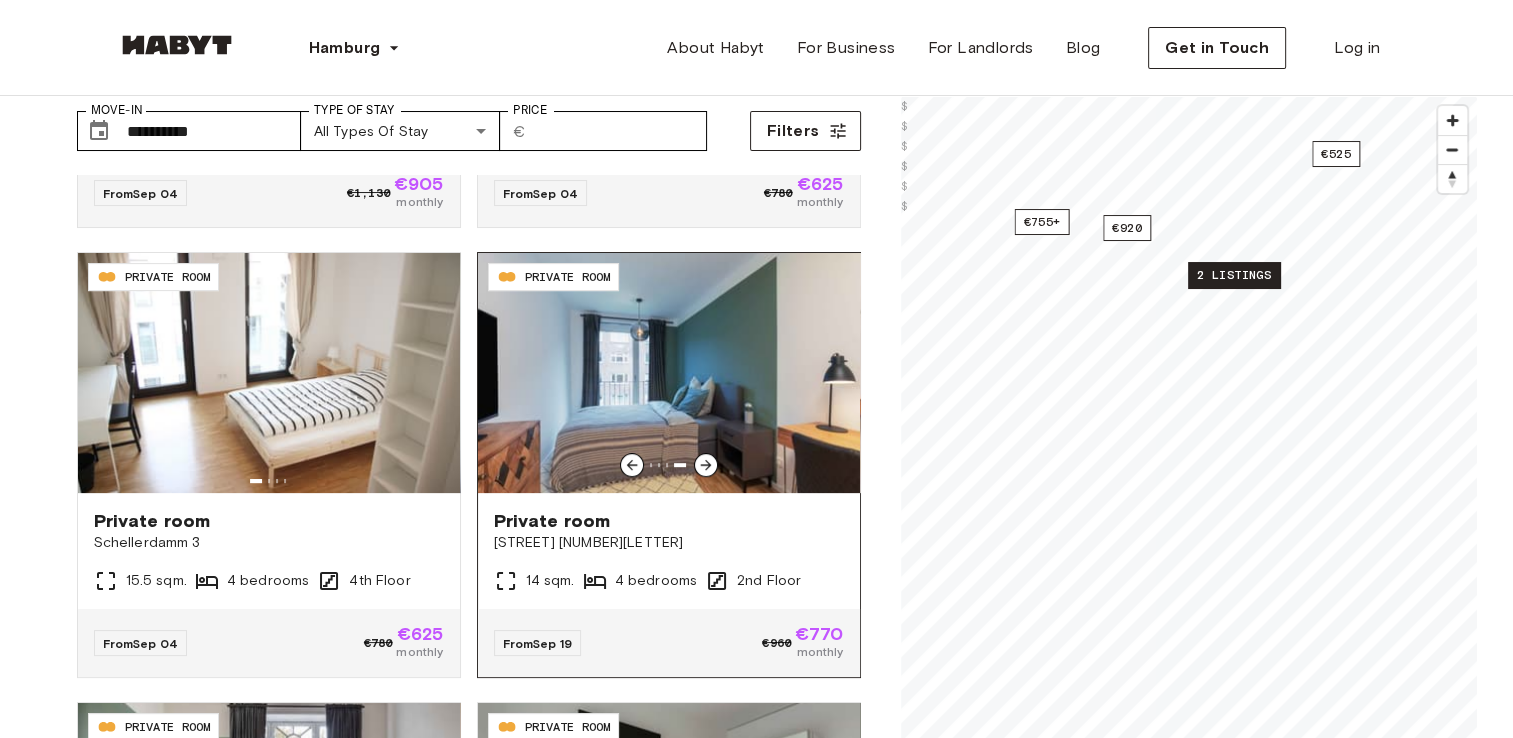 click 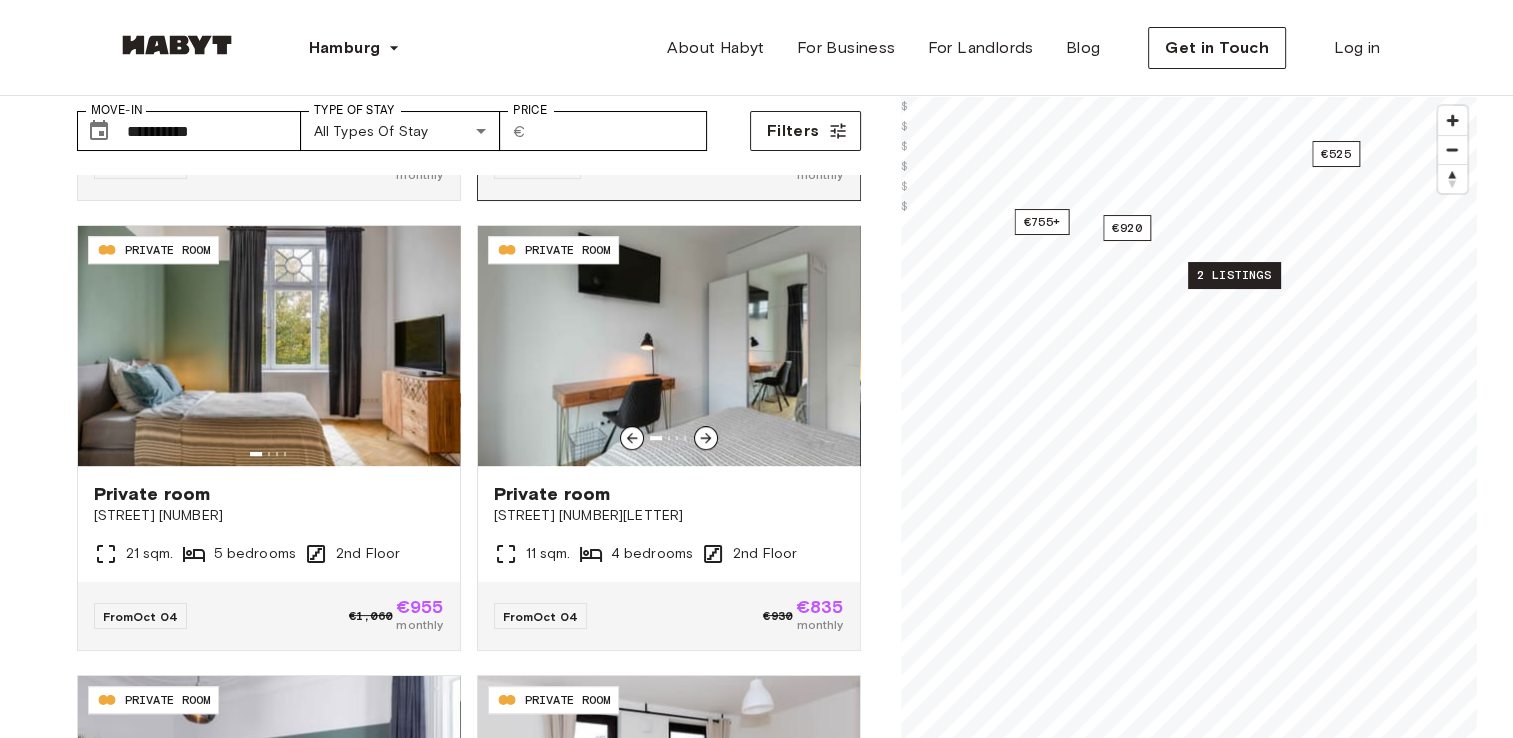 scroll, scrollTop: 1288, scrollLeft: 0, axis: vertical 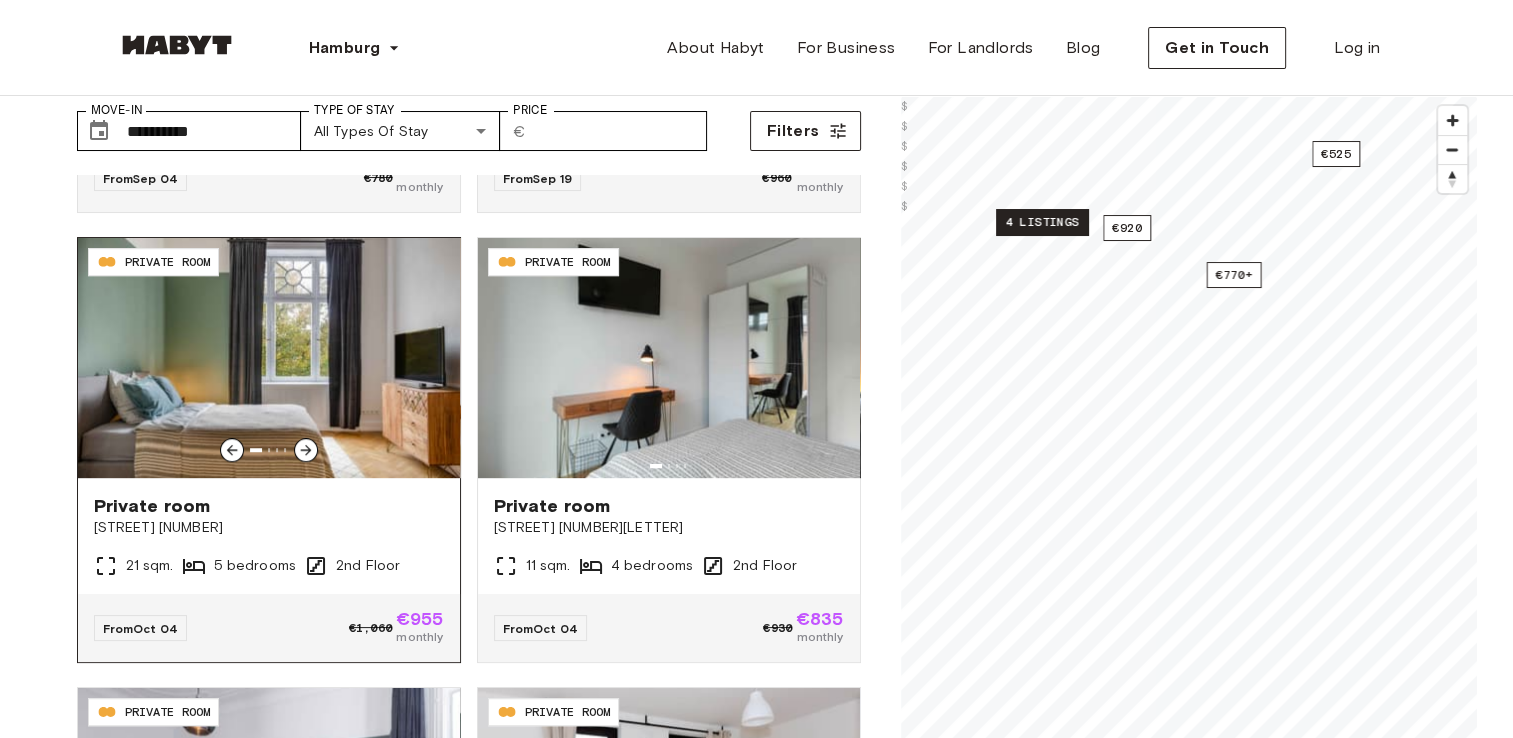 click at bounding box center [306, 450] 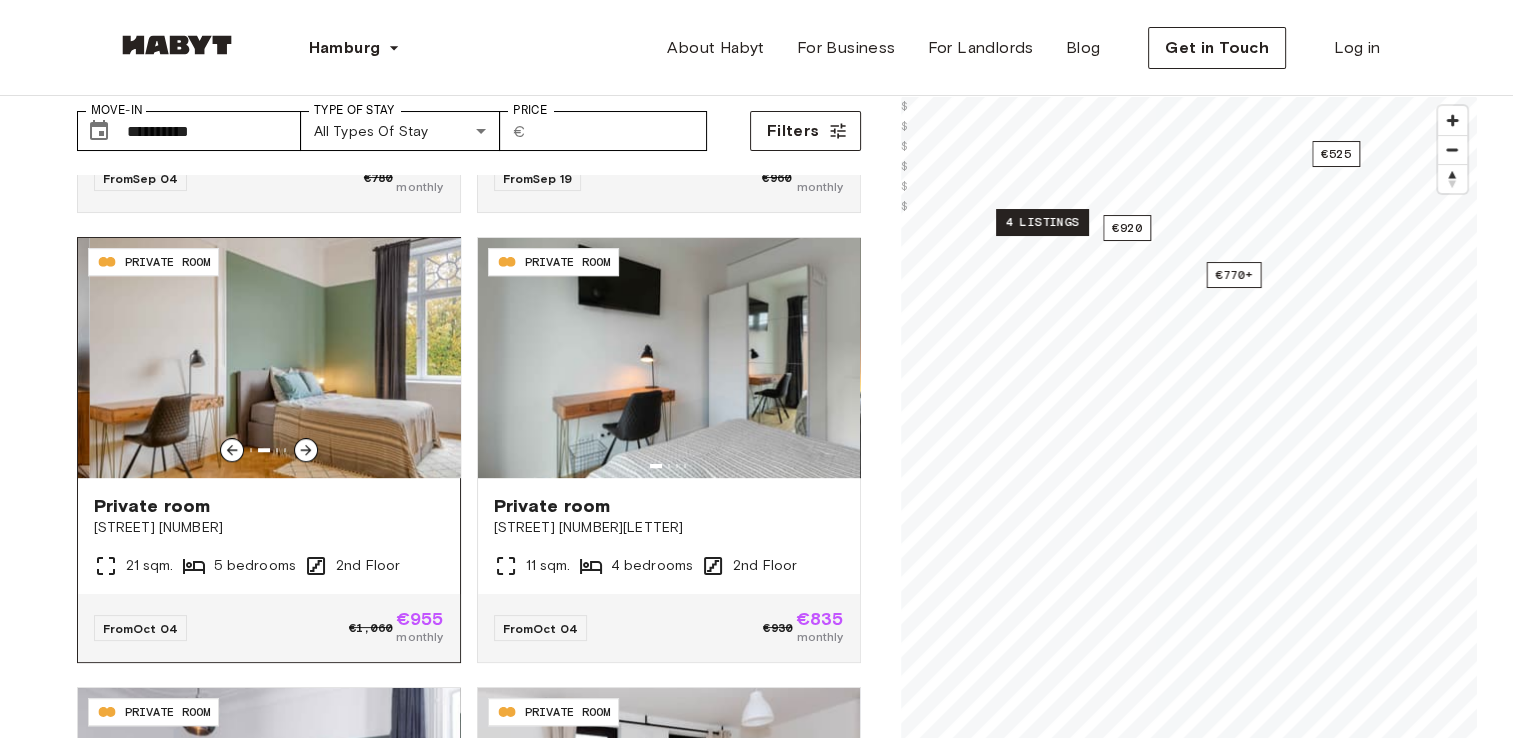 click at bounding box center [306, 450] 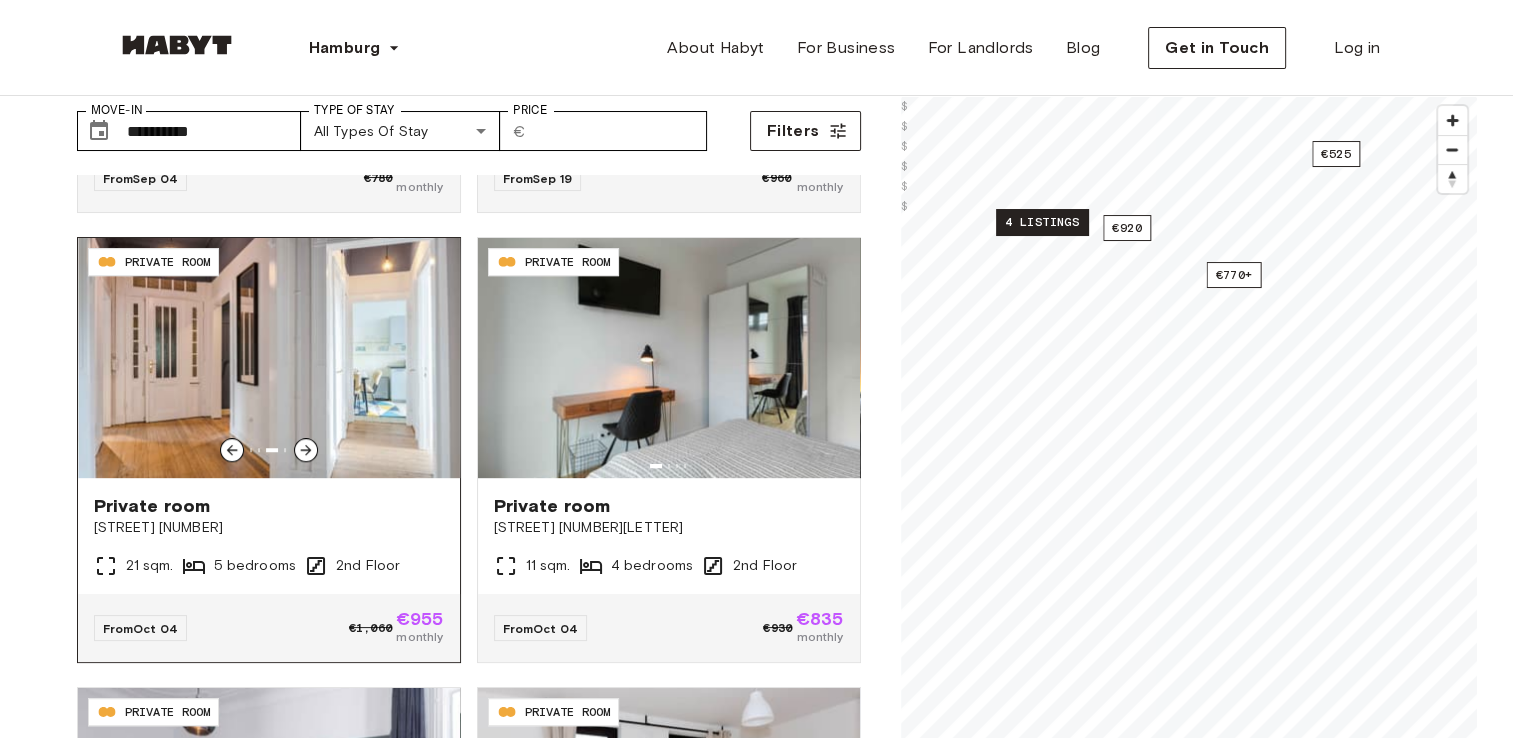 click at bounding box center (269, 358) 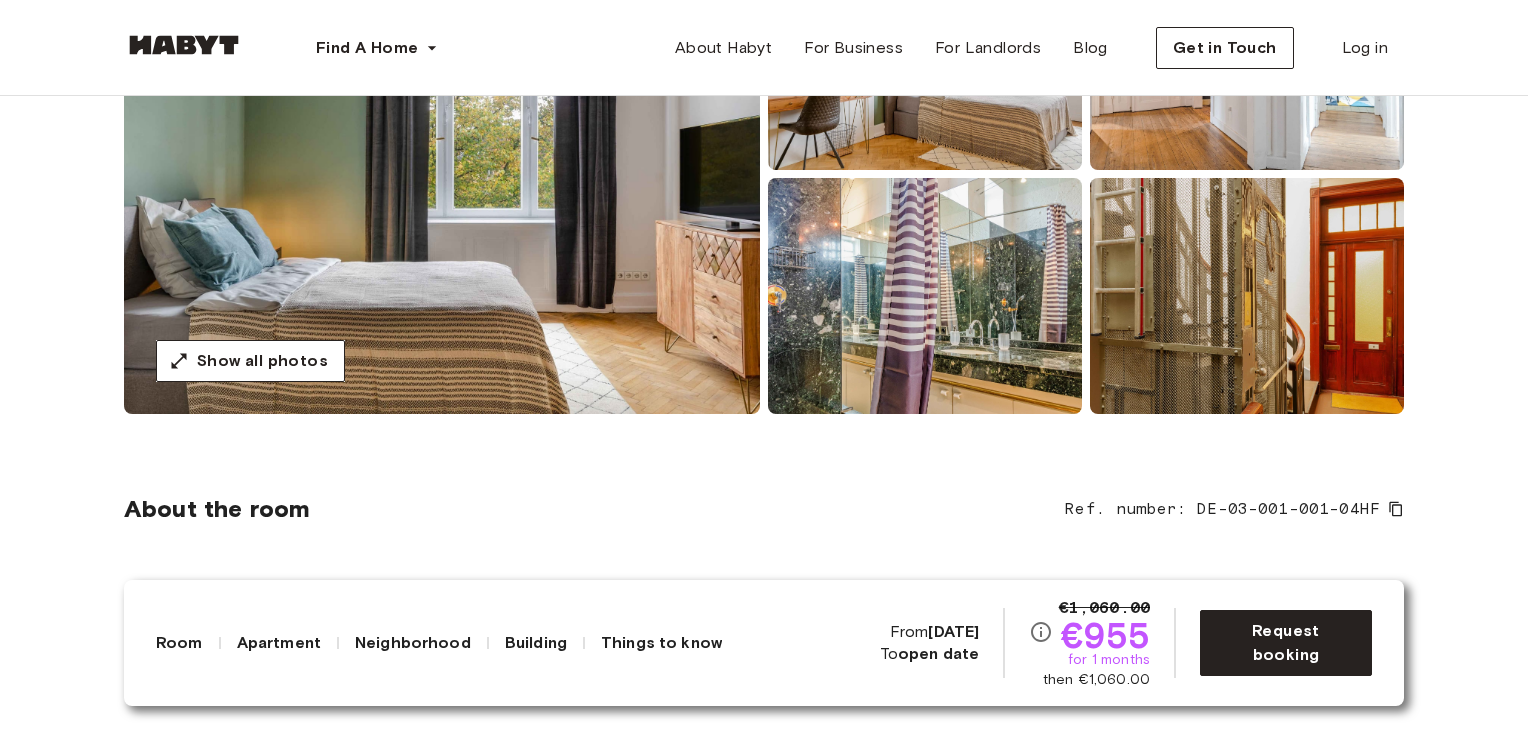 scroll, scrollTop: 336, scrollLeft: 0, axis: vertical 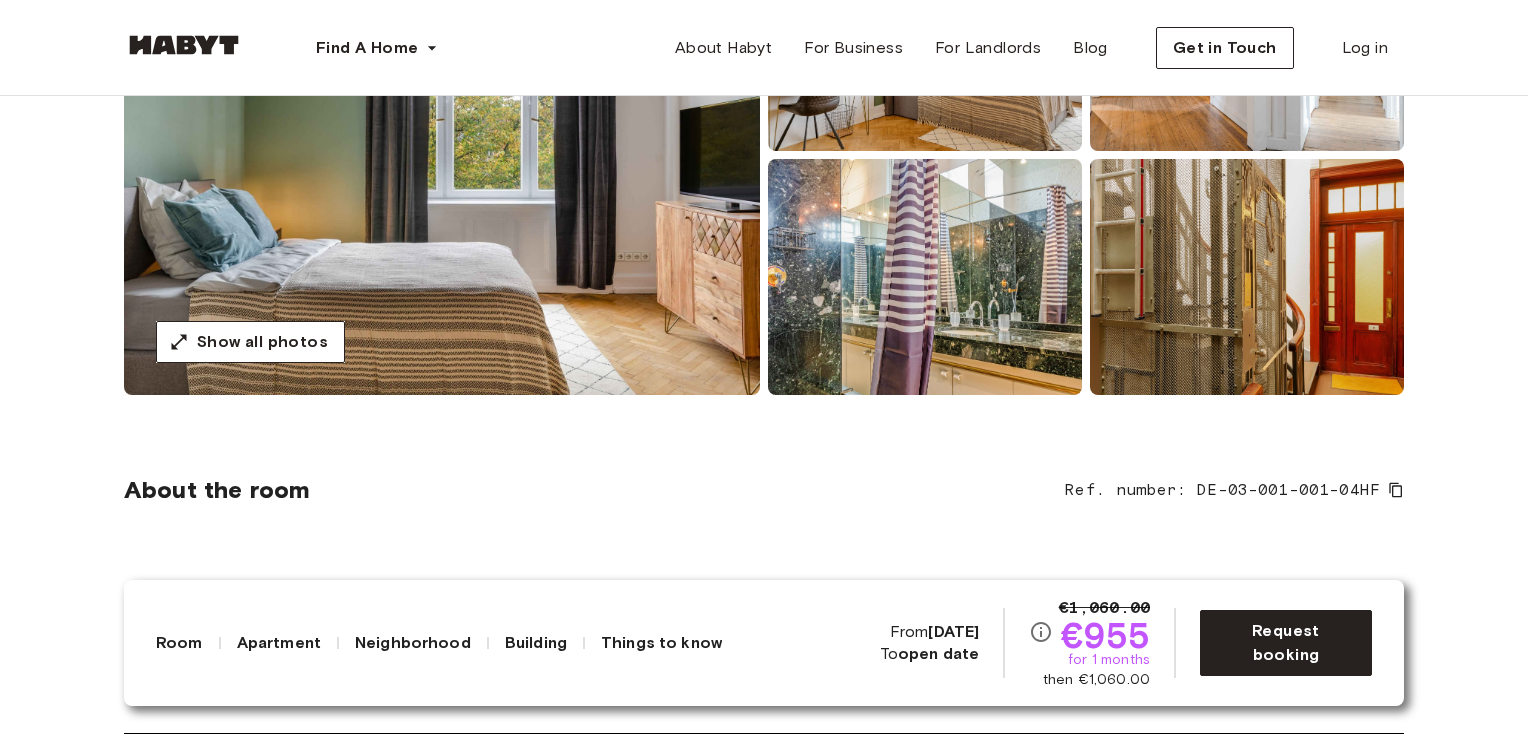 click at bounding box center [442, 155] 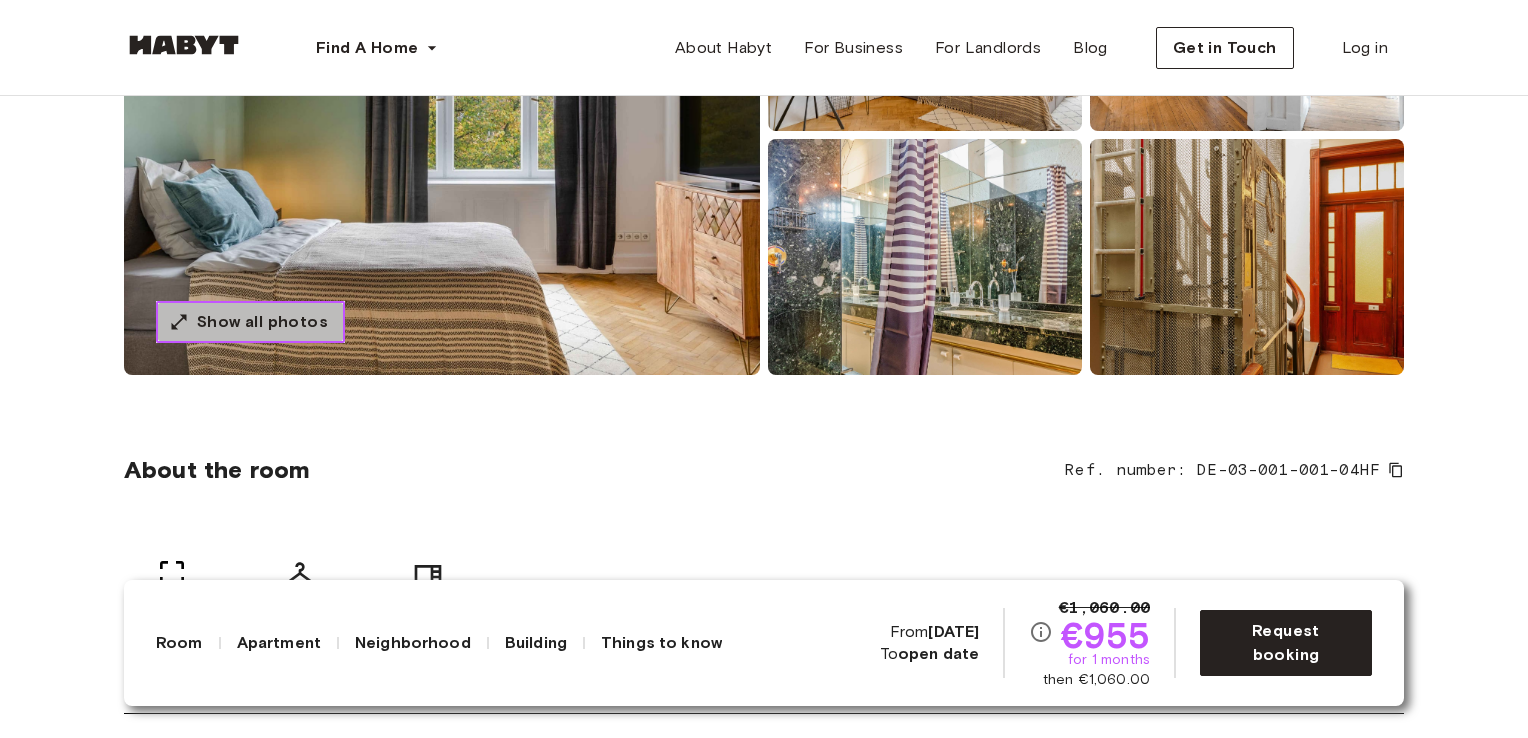 click on "Show all photos" at bounding box center (250, 322) 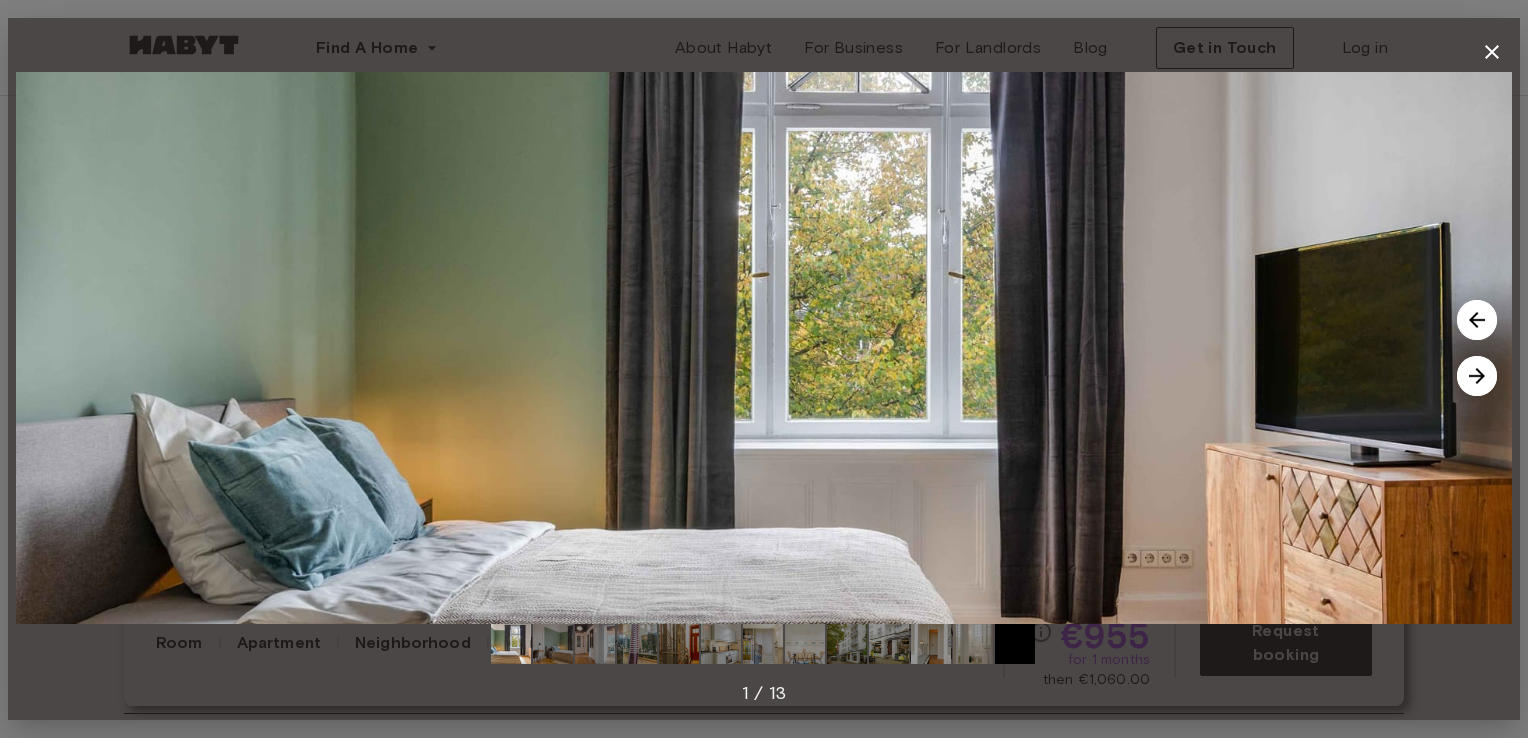 click at bounding box center [1477, 376] 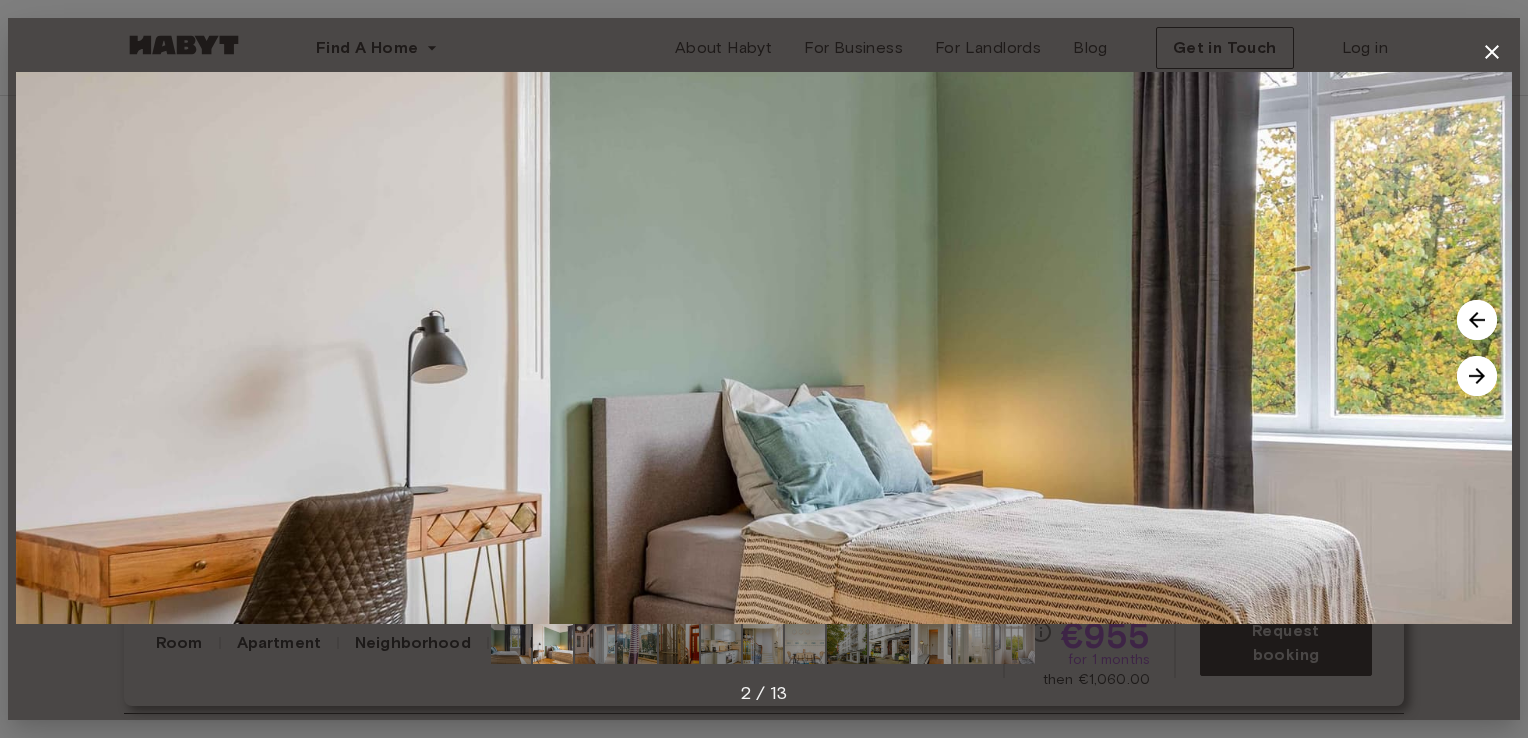 click at bounding box center [1477, 376] 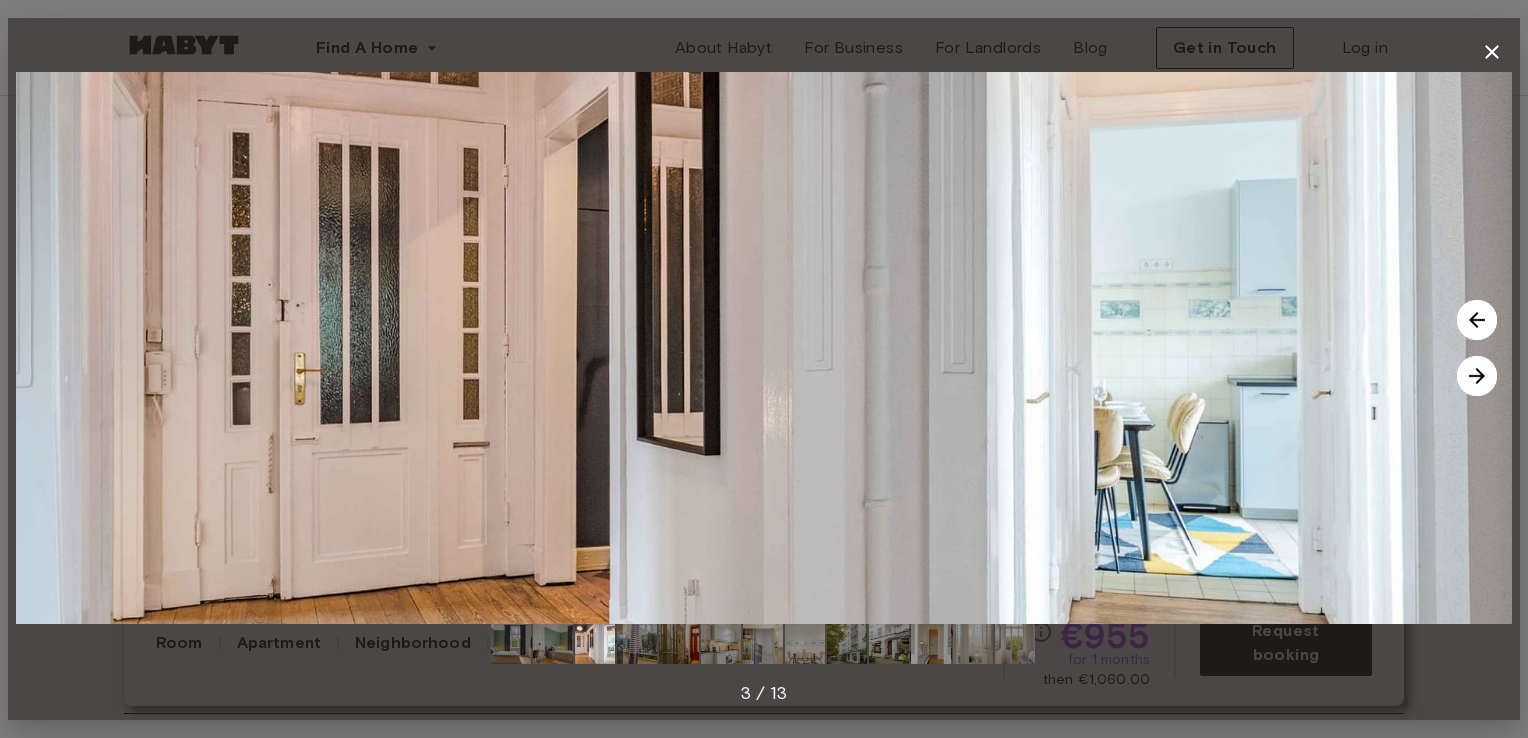 click at bounding box center [1477, 376] 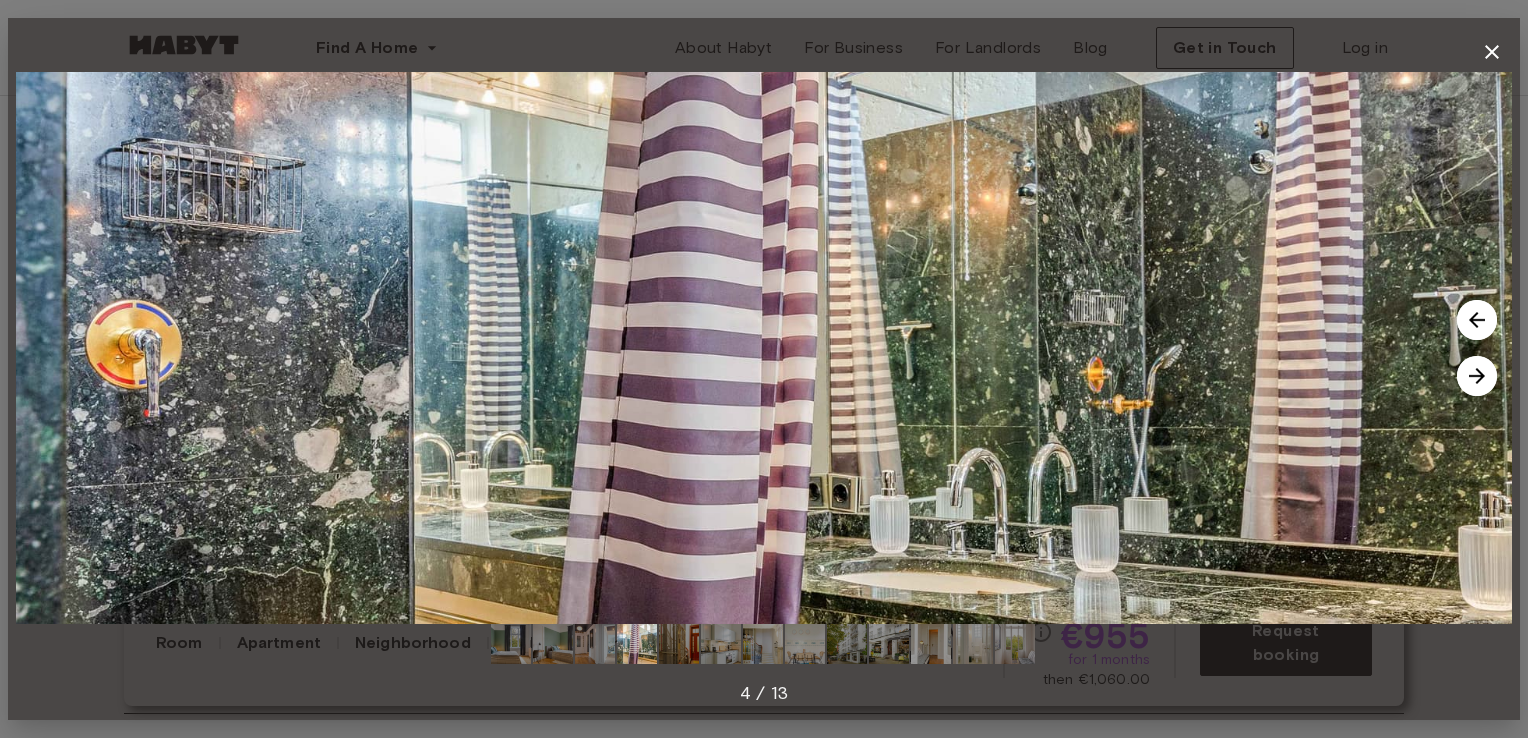 click at bounding box center [1477, 376] 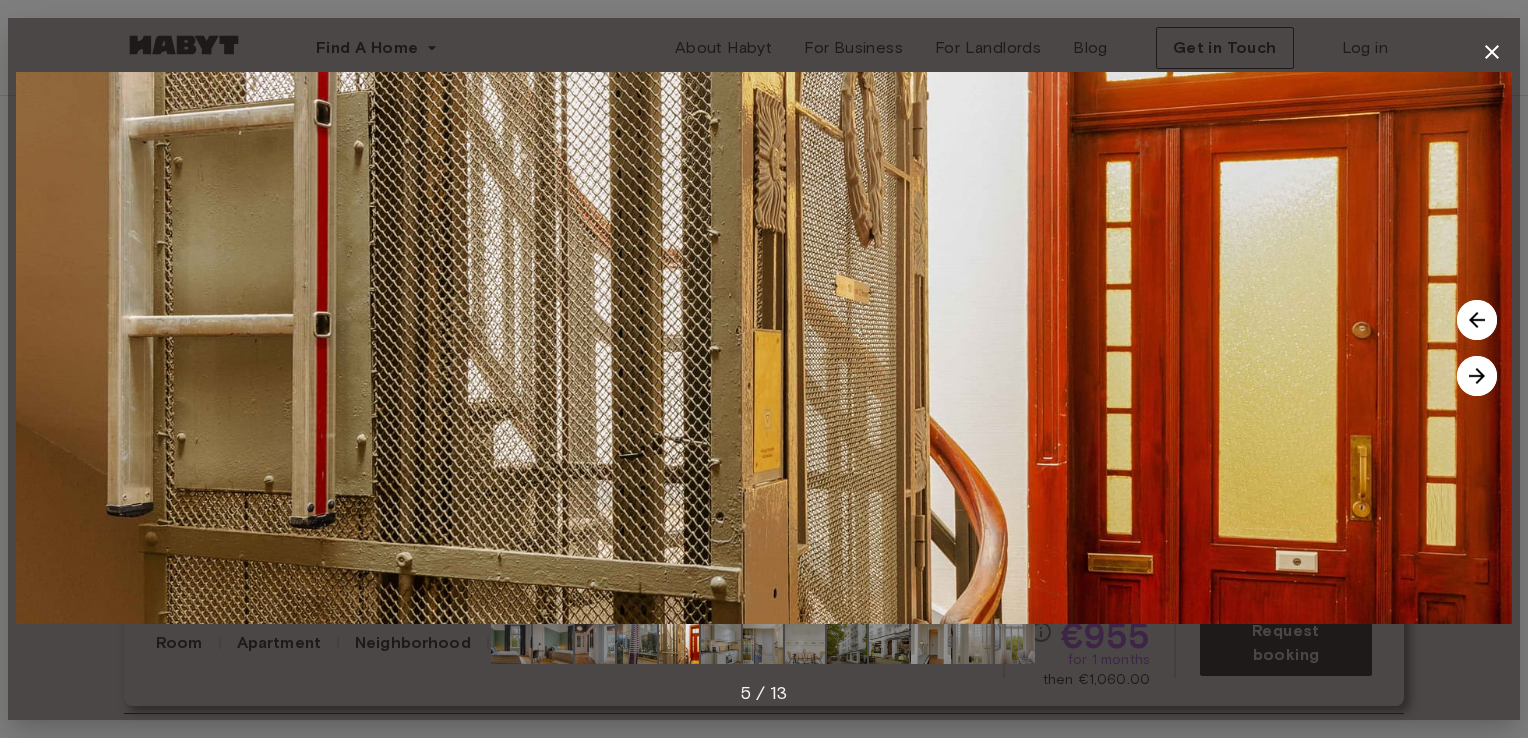 click at bounding box center (1477, 376) 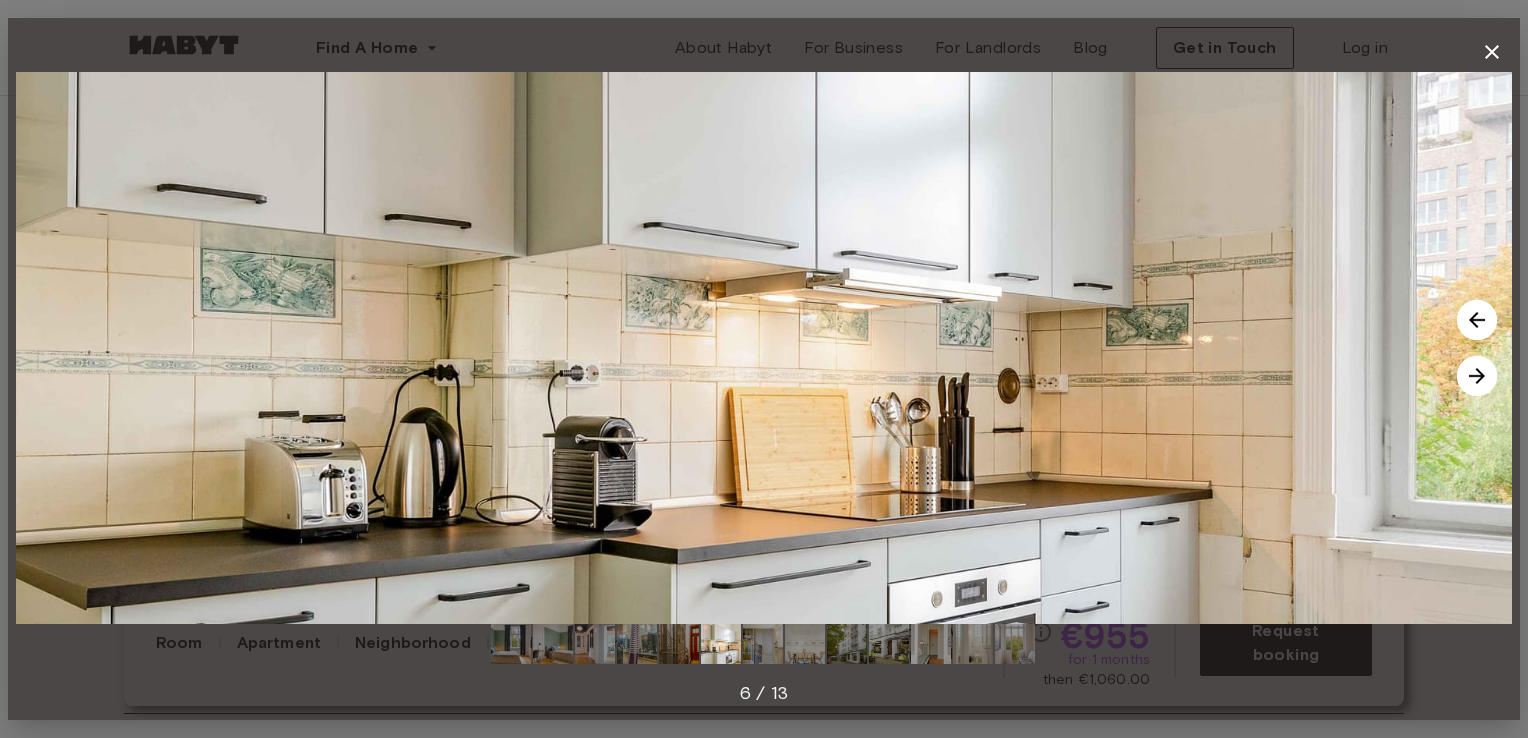 click at bounding box center (1477, 376) 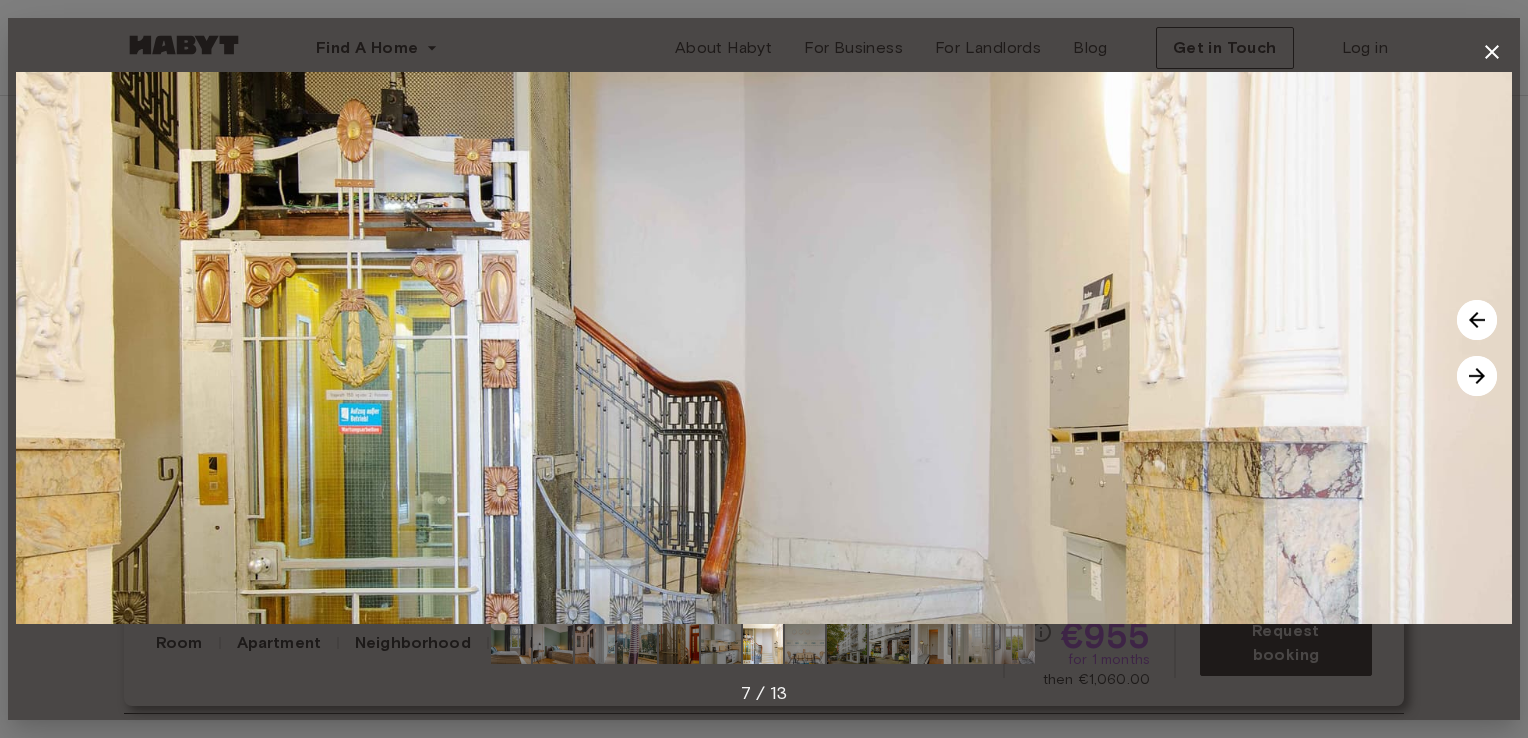 click at bounding box center [1477, 376] 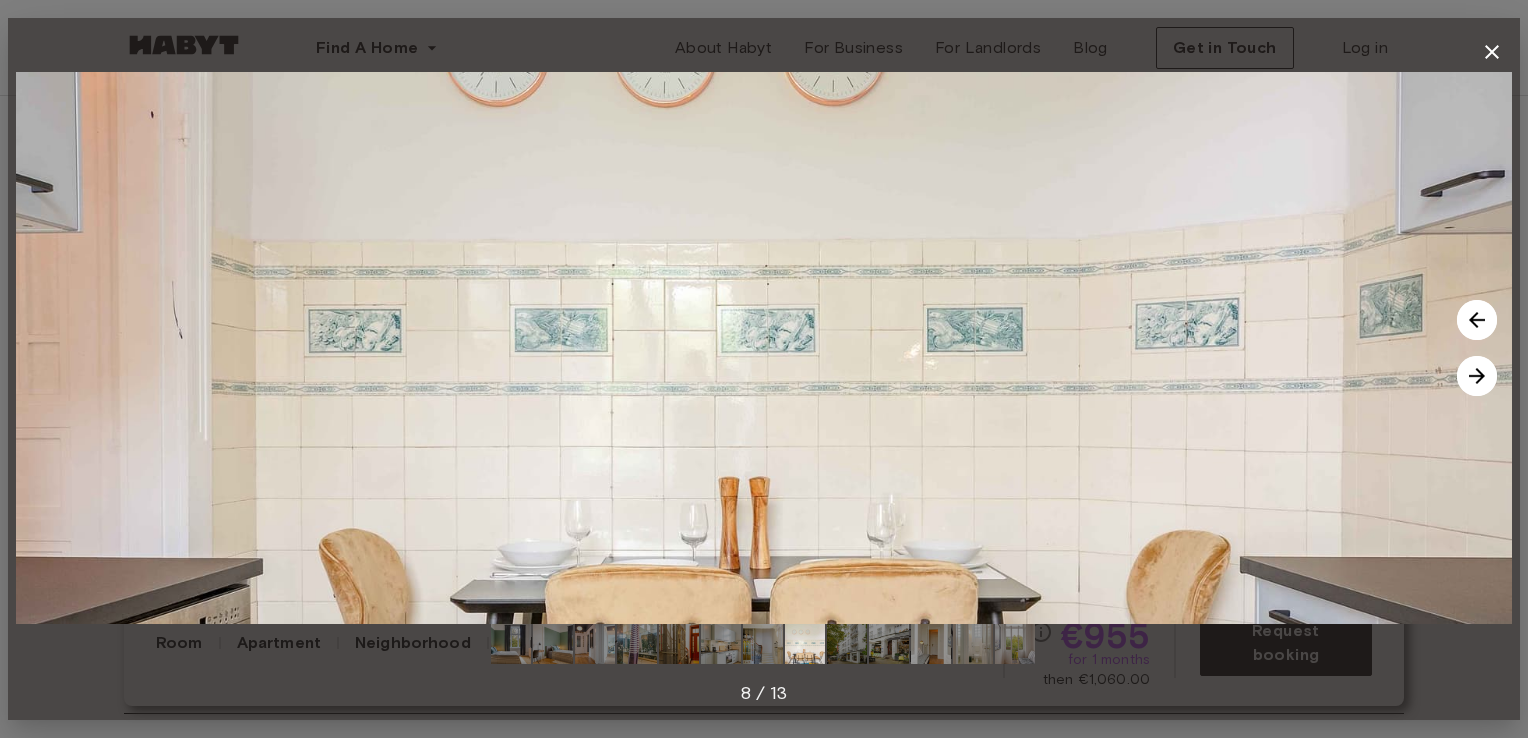 click at bounding box center (1477, 376) 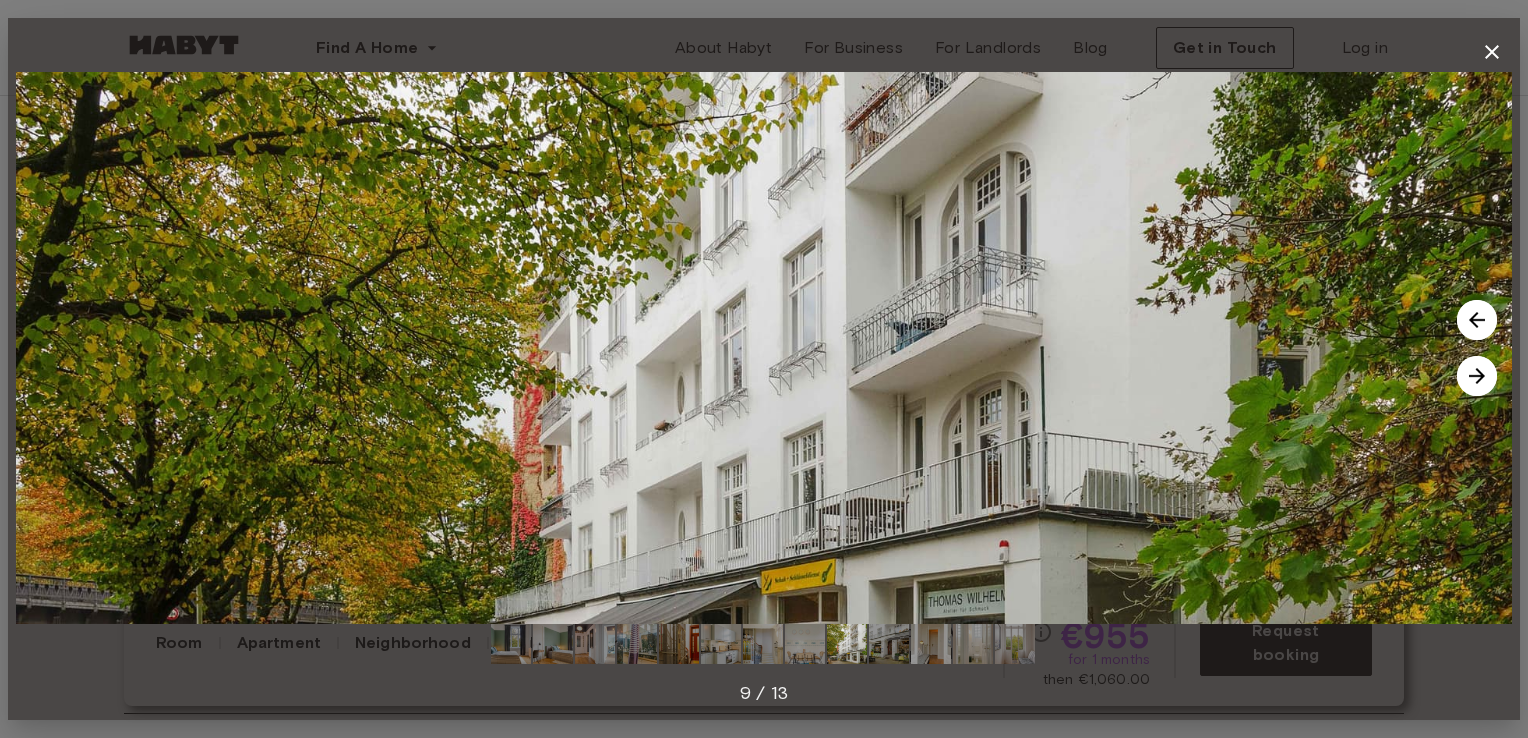 click at bounding box center (1477, 376) 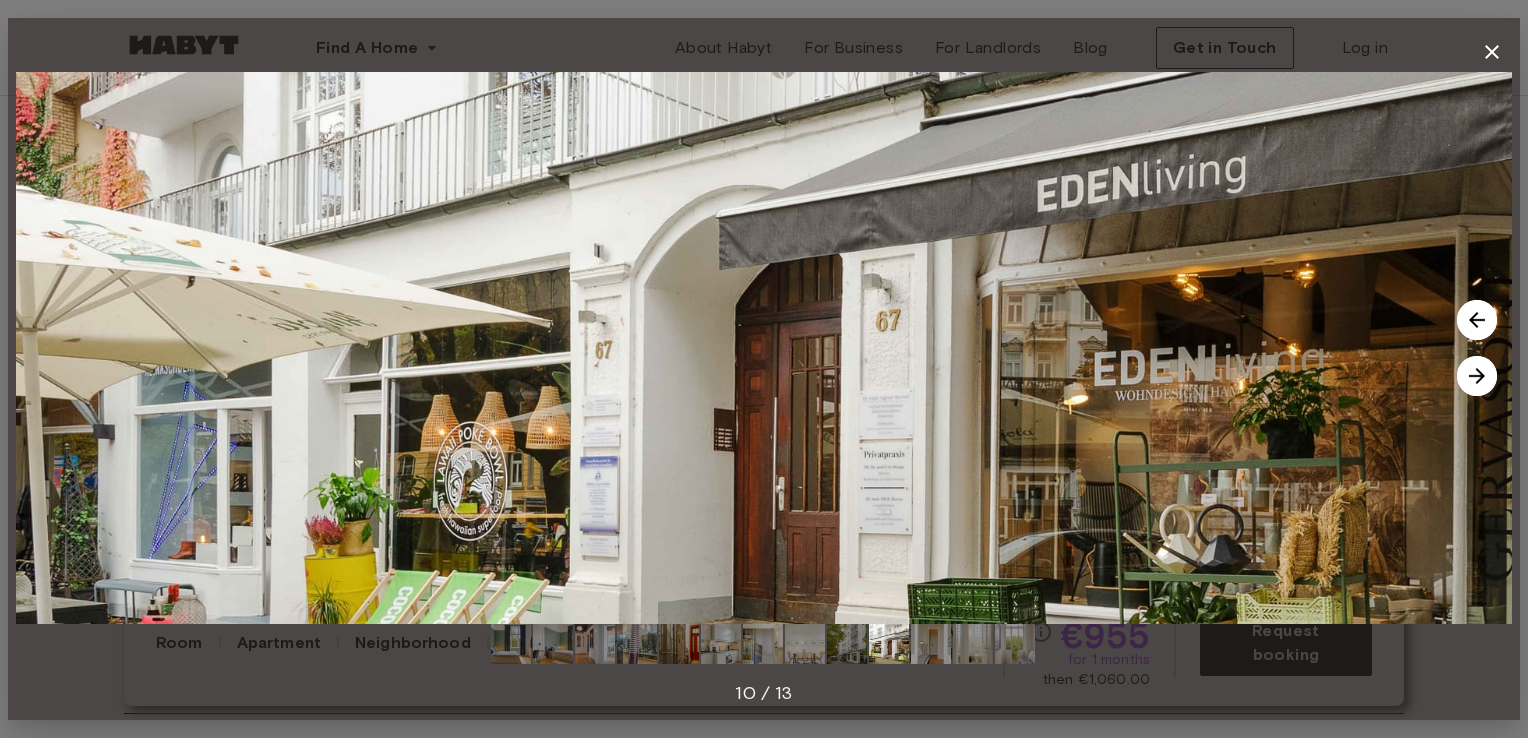 click at bounding box center [1477, 376] 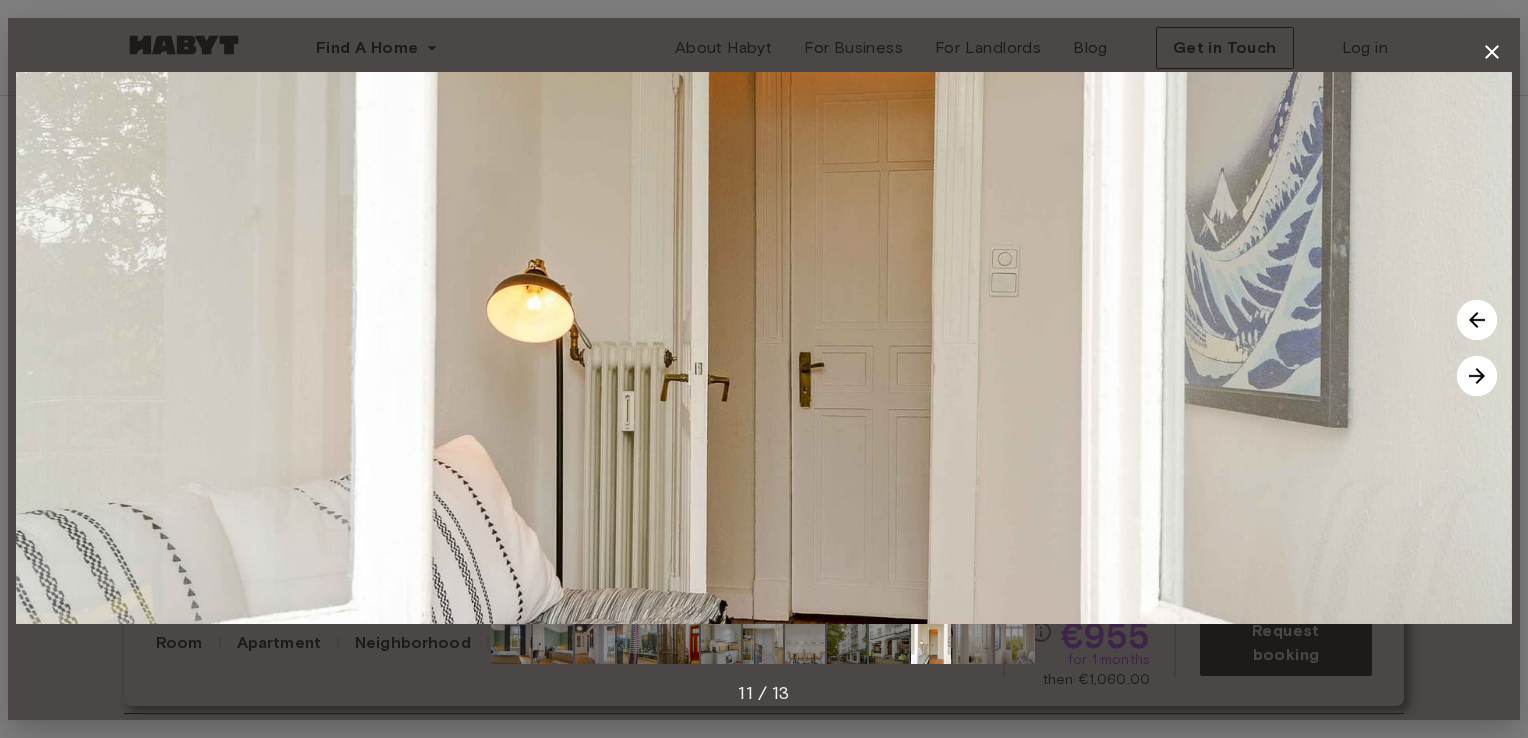 click at bounding box center [1477, 376] 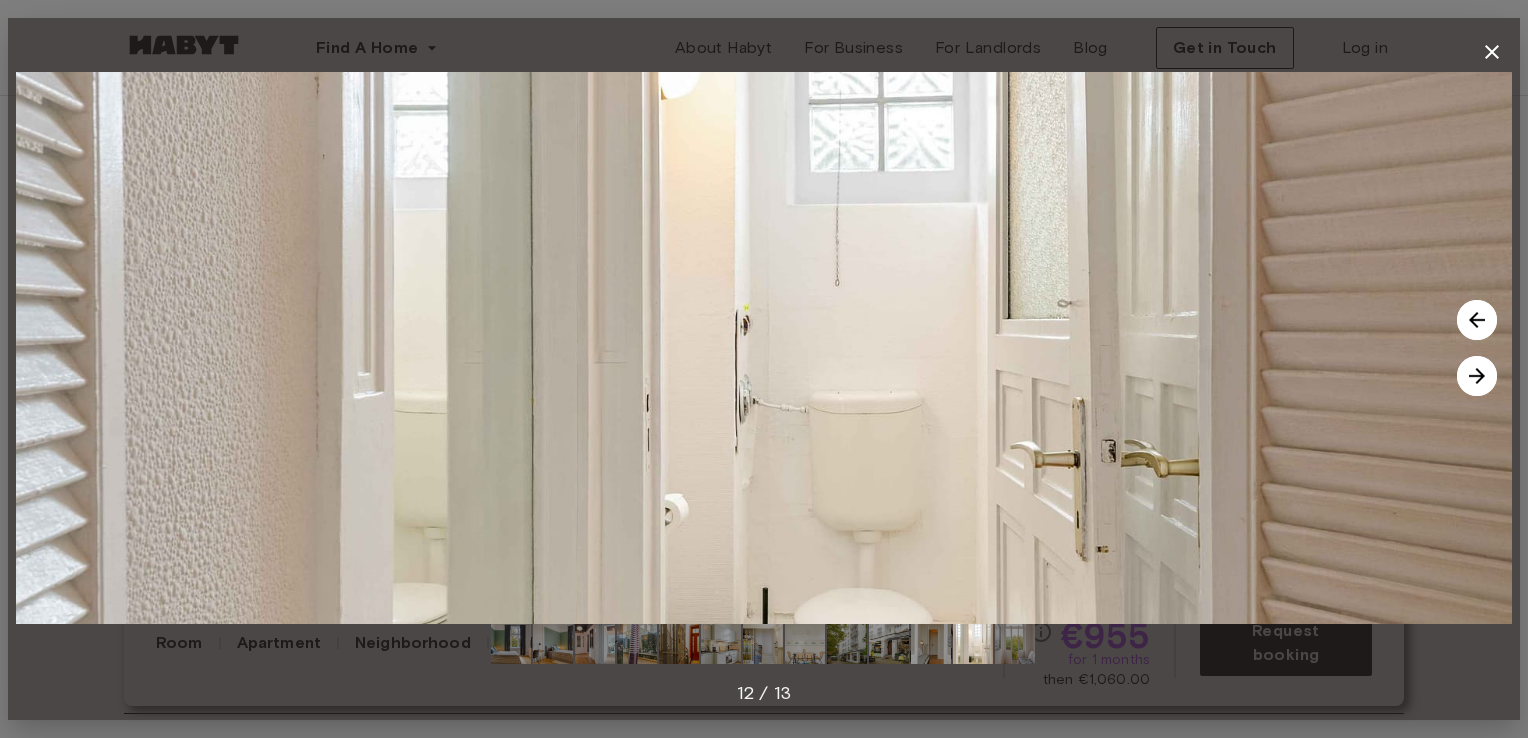 click at bounding box center (1477, 376) 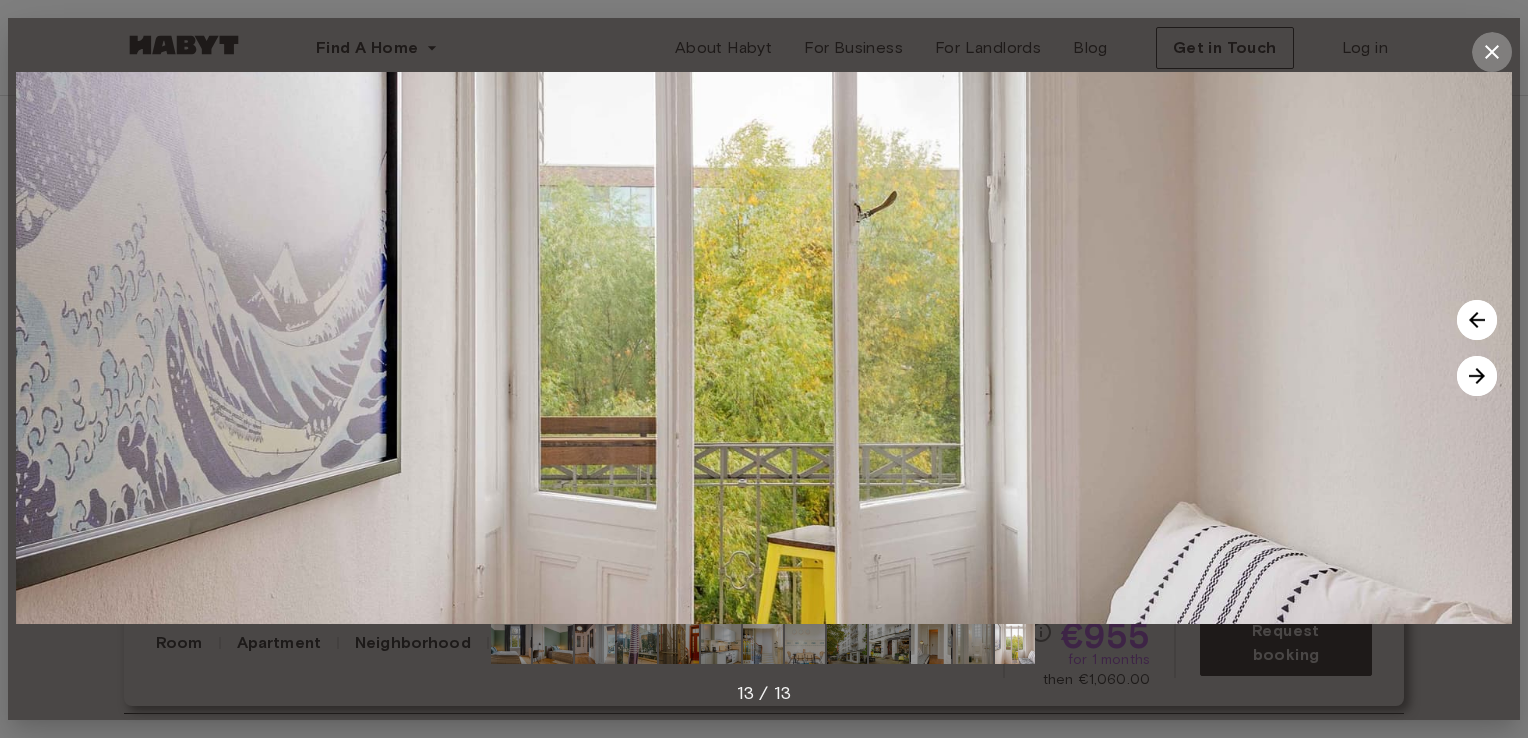 click at bounding box center [1492, 52] 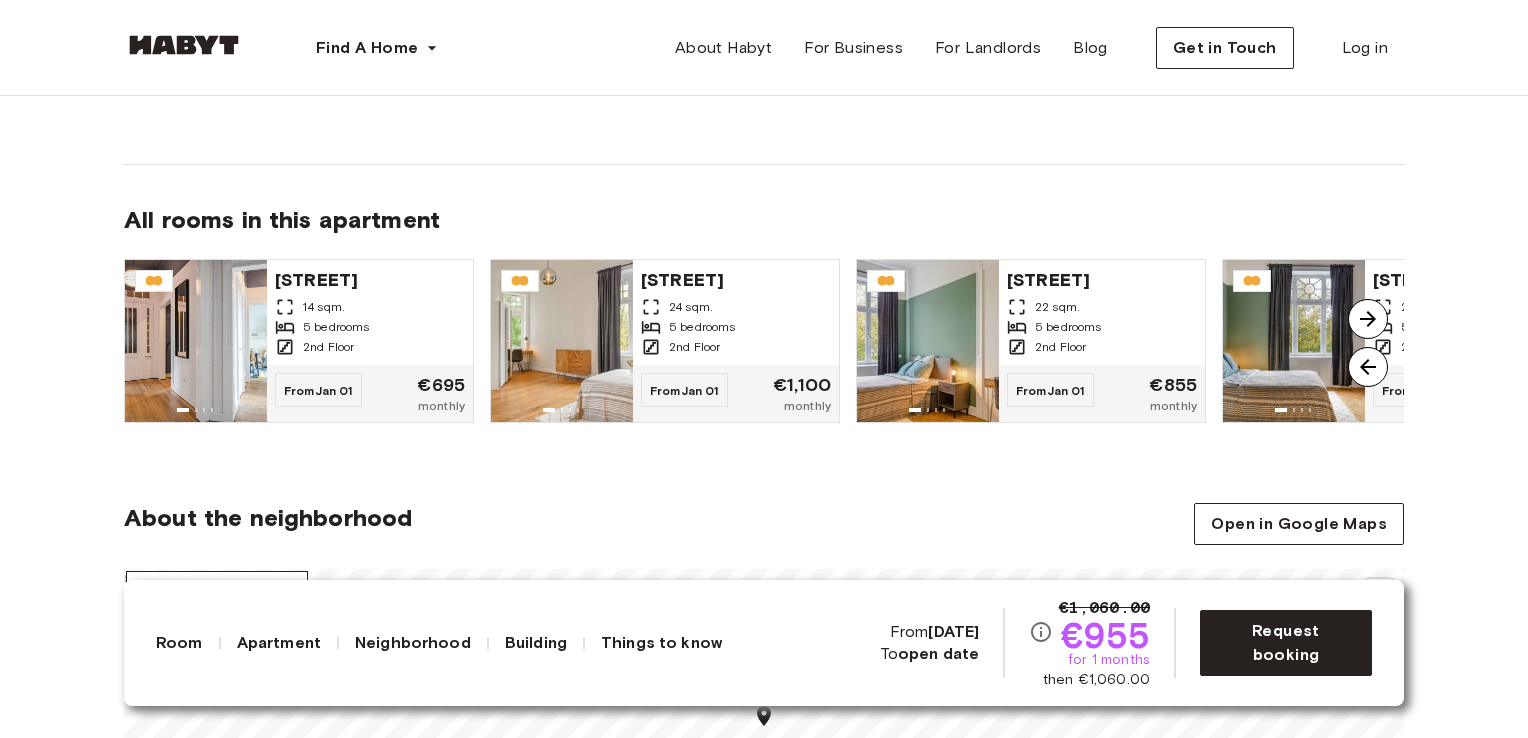 scroll, scrollTop: 1448, scrollLeft: 0, axis: vertical 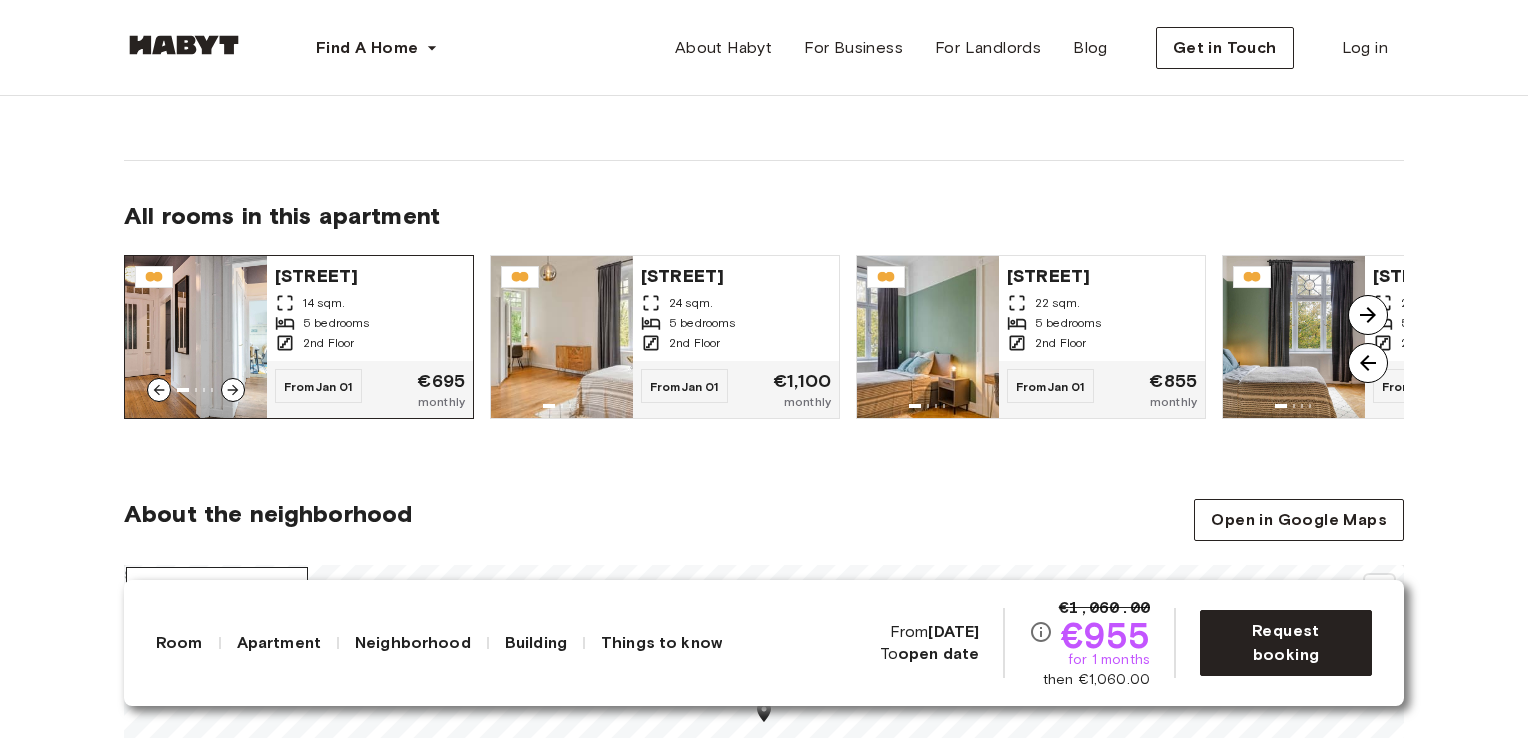 click on "14 sqm." at bounding box center [370, 303] 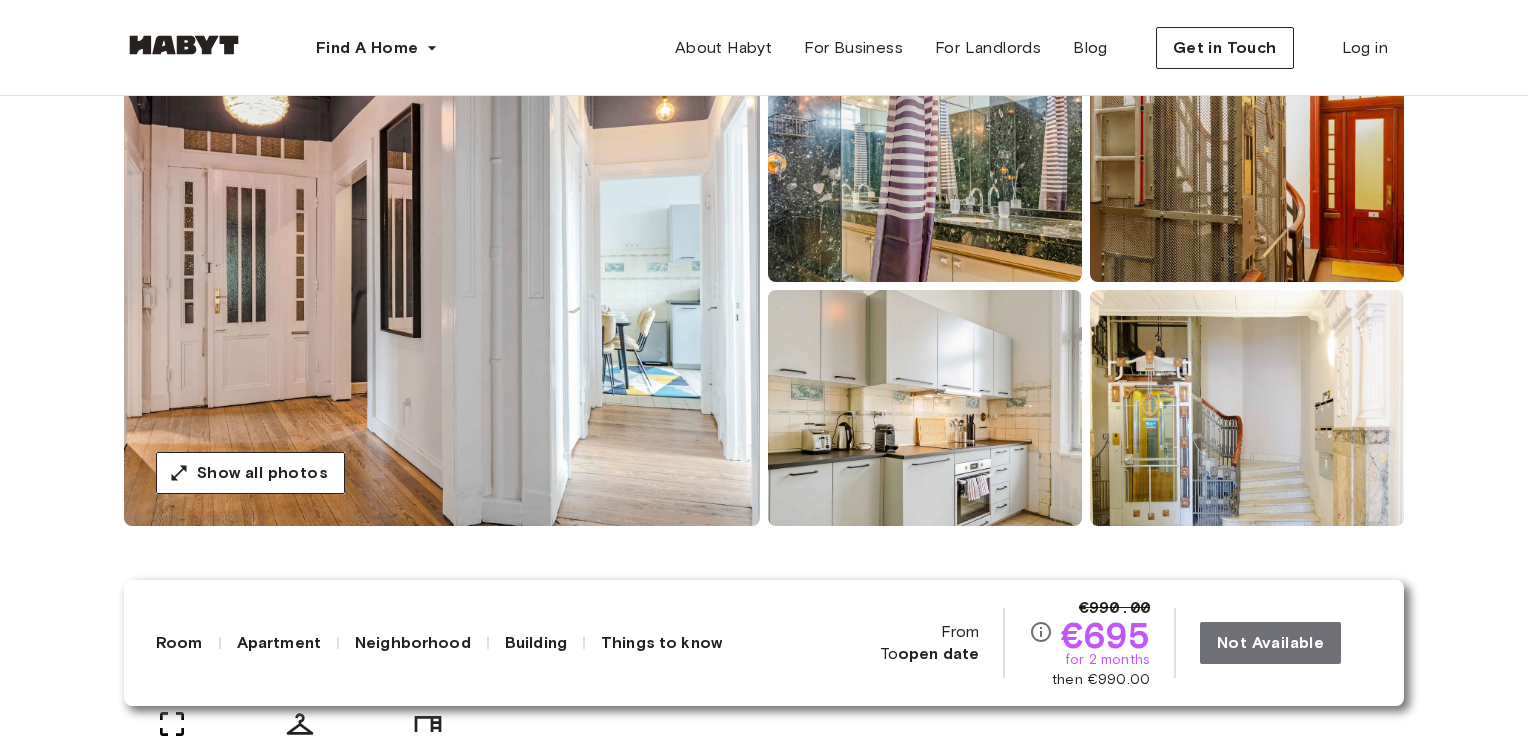 scroll, scrollTop: 216, scrollLeft: 0, axis: vertical 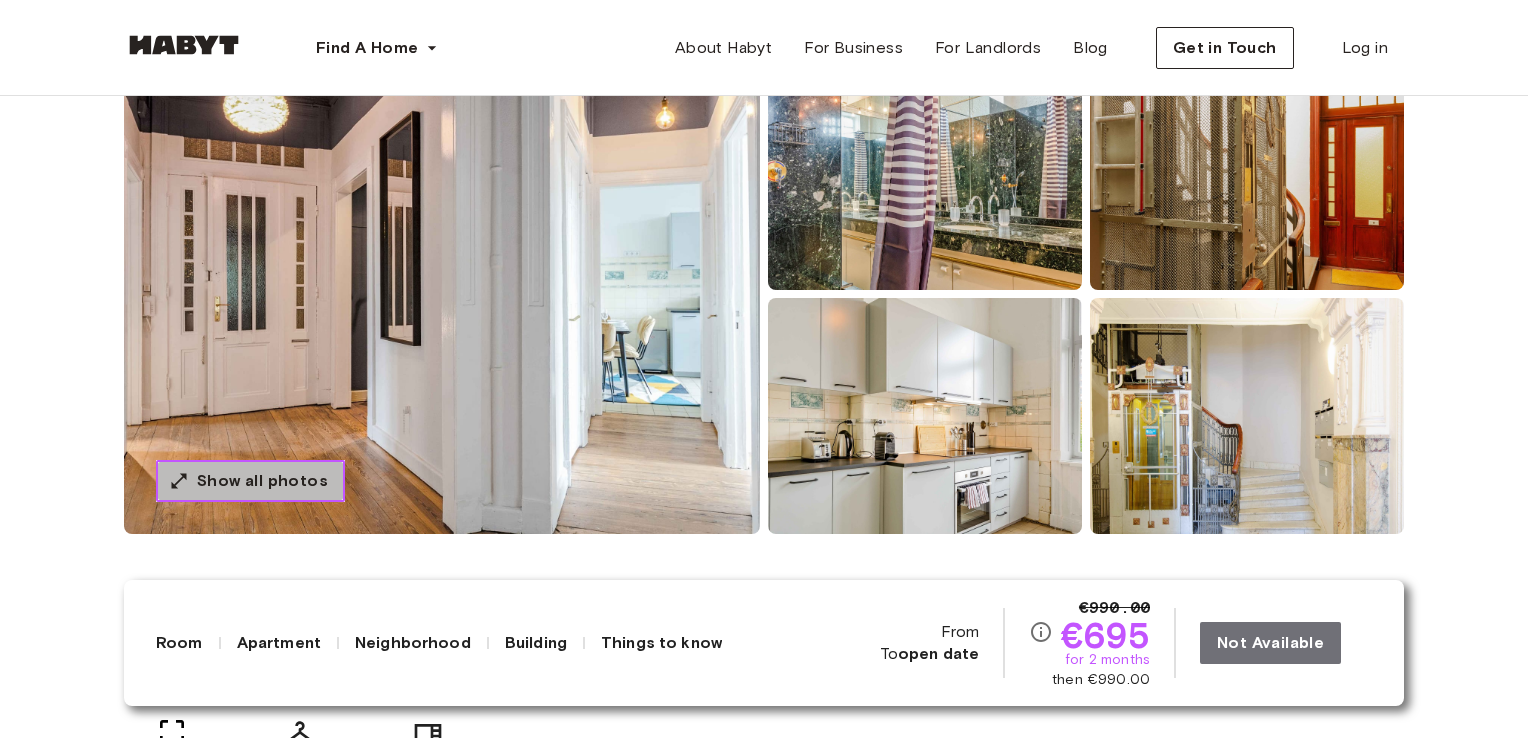 click on "Show all photos" at bounding box center (262, 481) 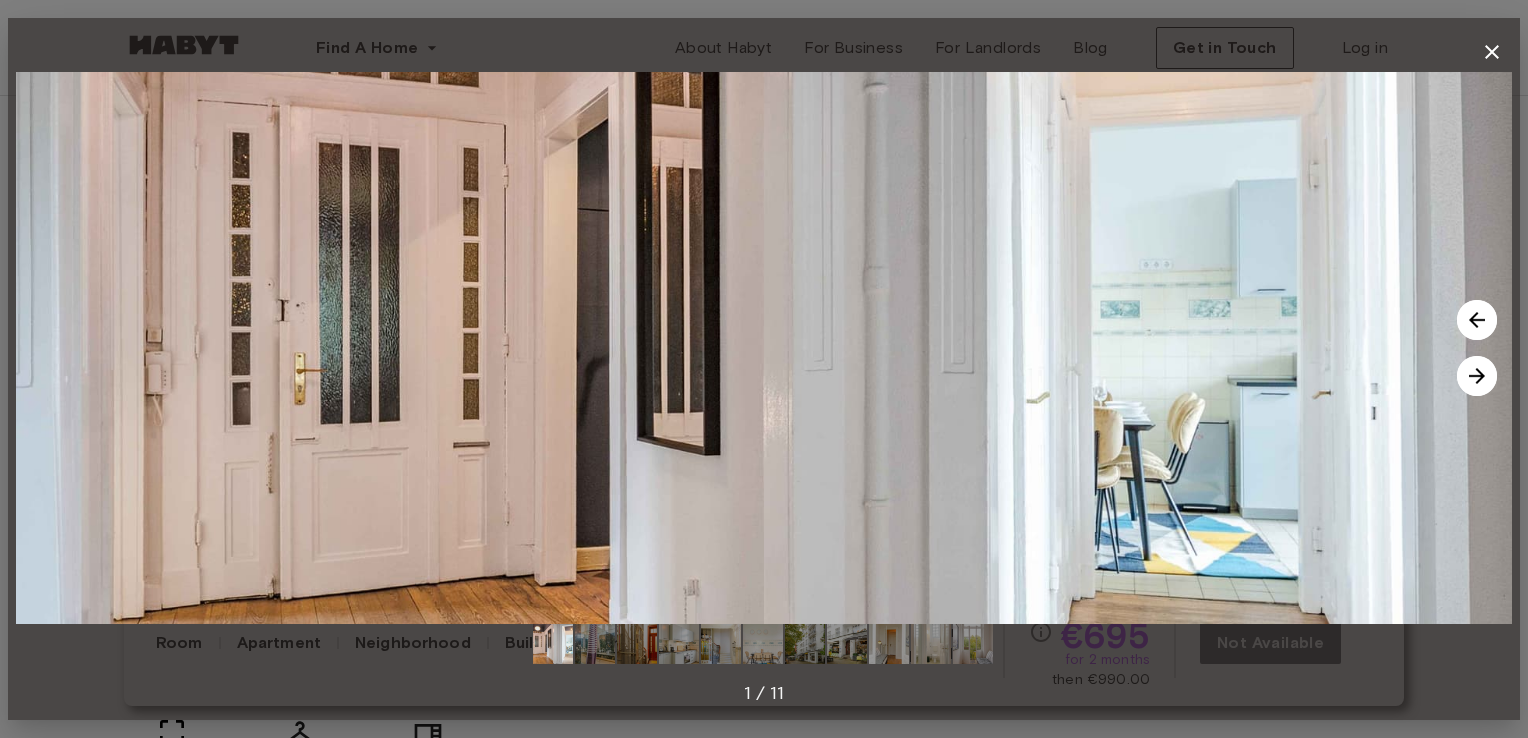 click at bounding box center [1477, 376] 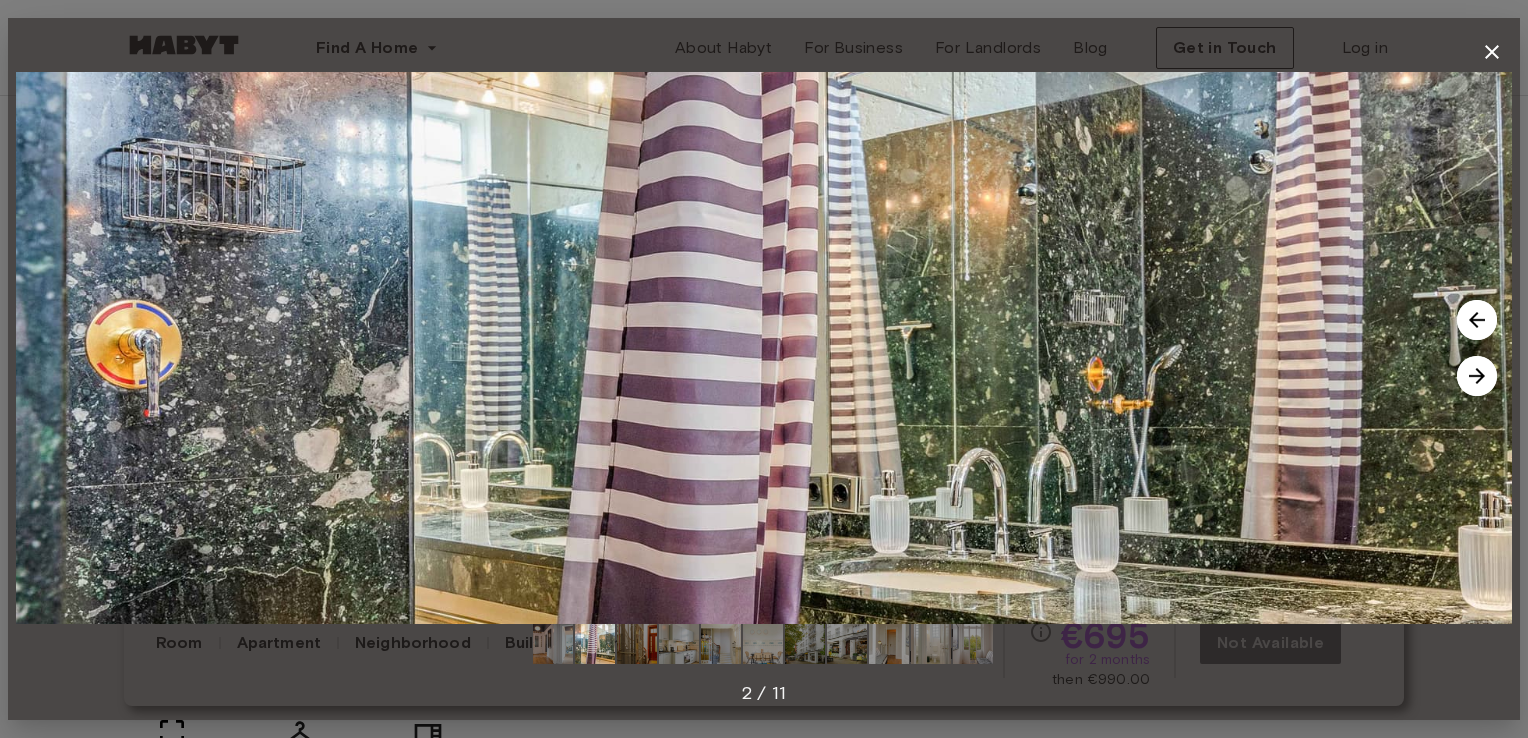 click at bounding box center [1477, 376] 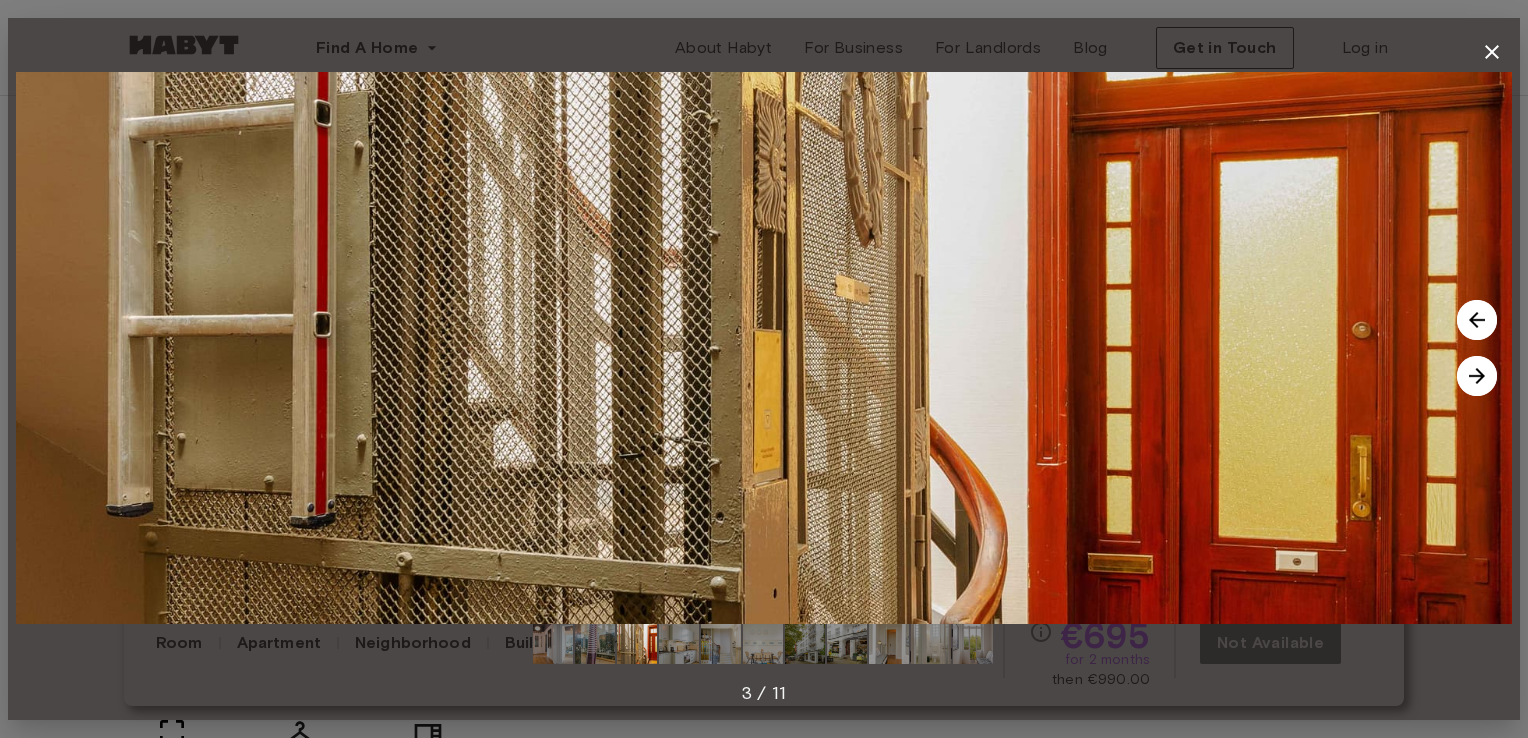 click at bounding box center (1477, 376) 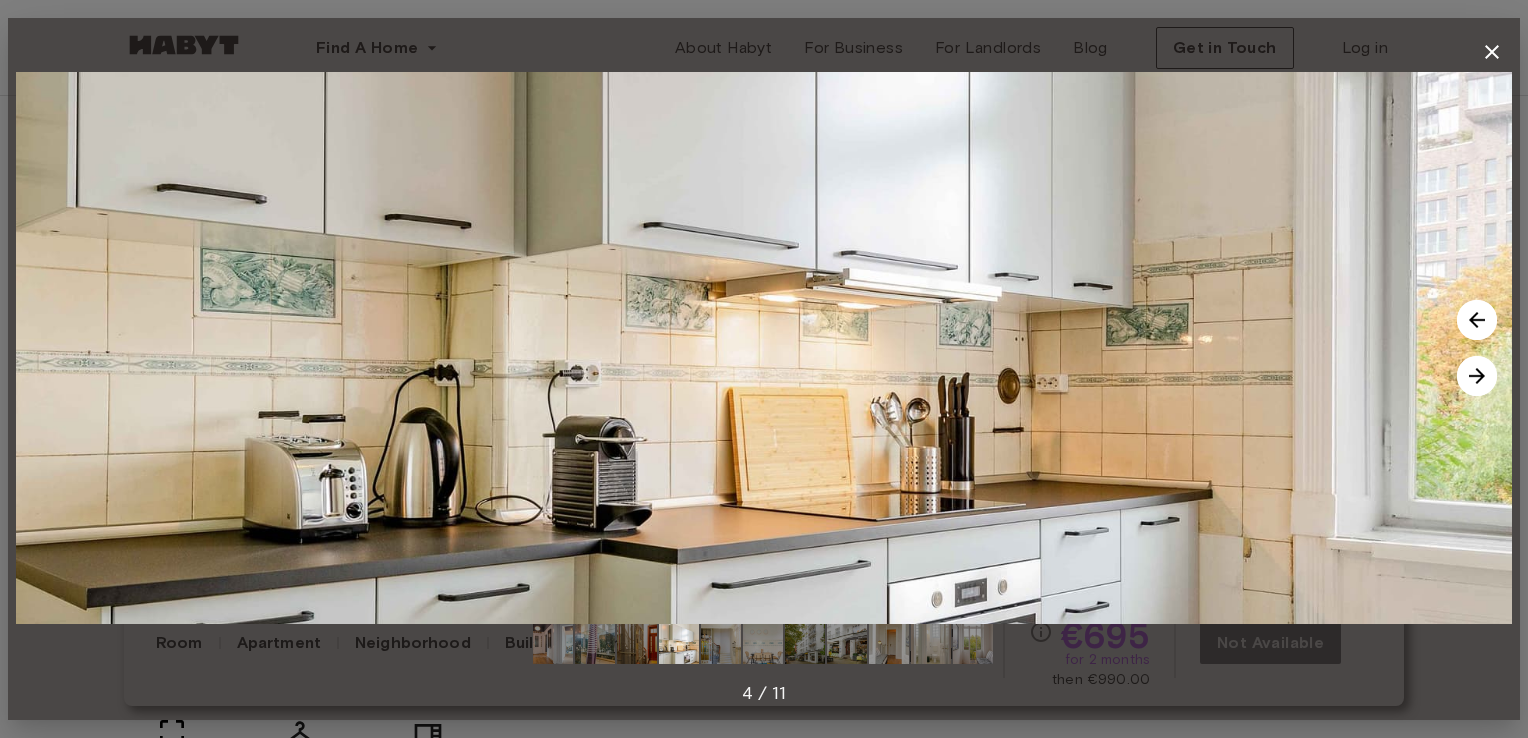click at bounding box center [1477, 376] 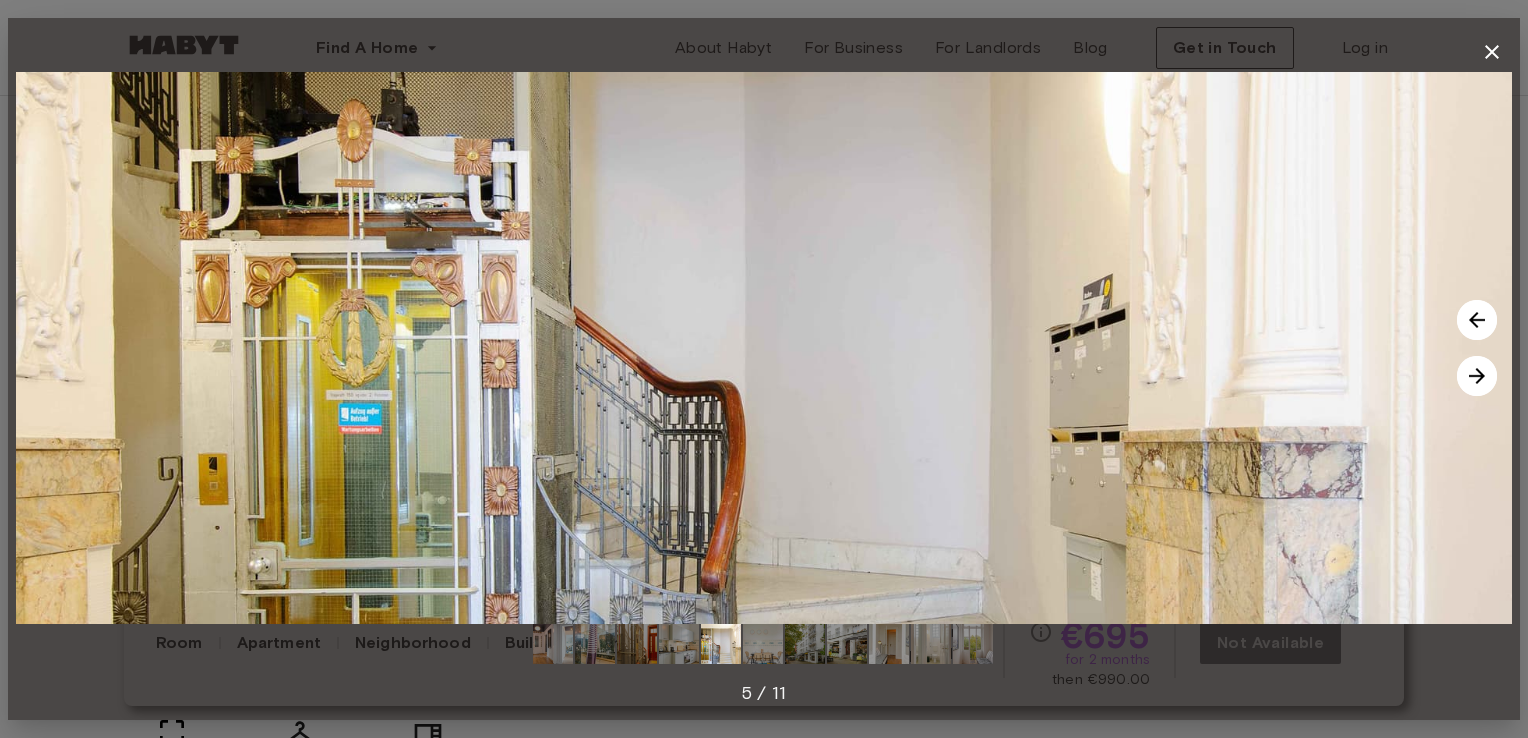 click at bounding box center (1477, 376) 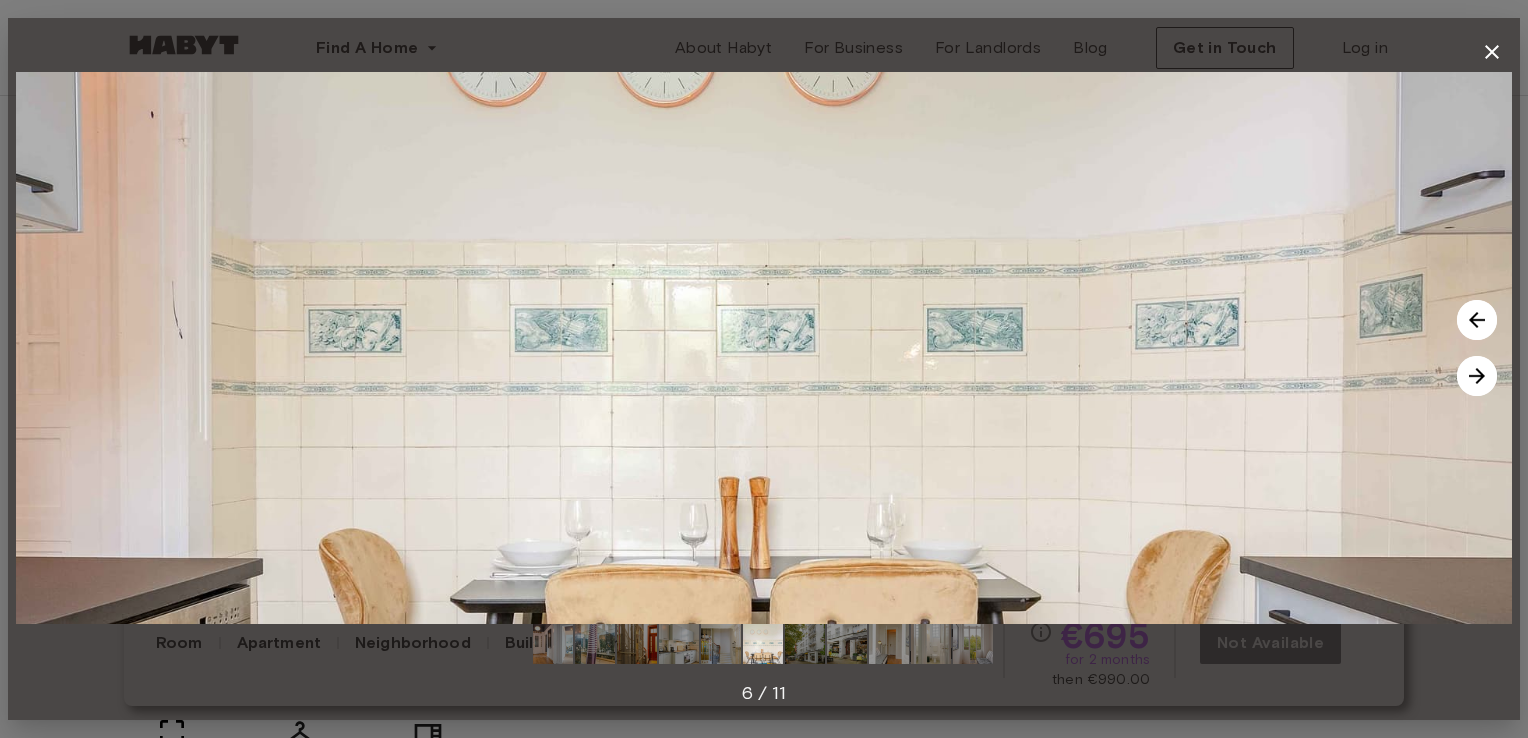 click at bounding box center [1477, 376] 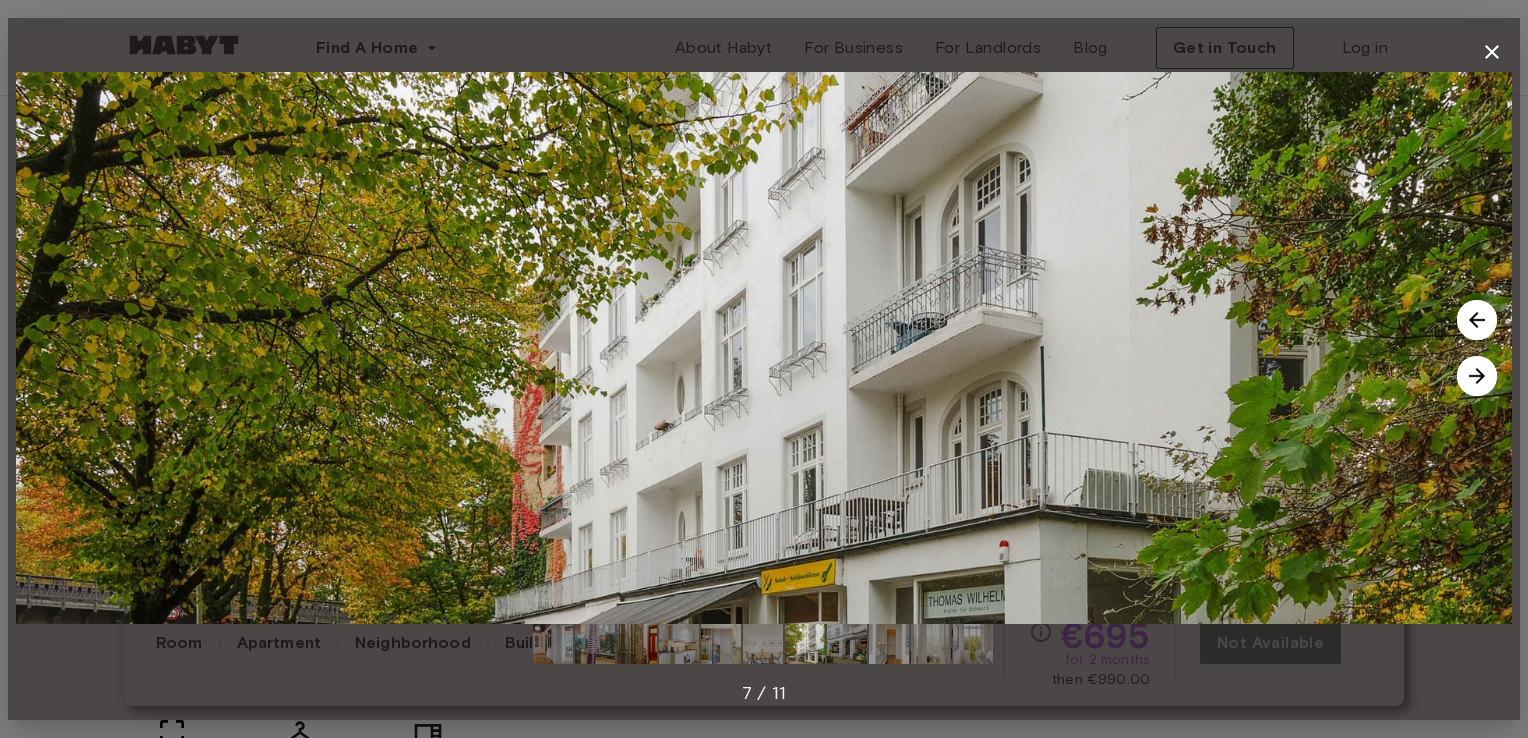 click at bounding box center (1477, 376) 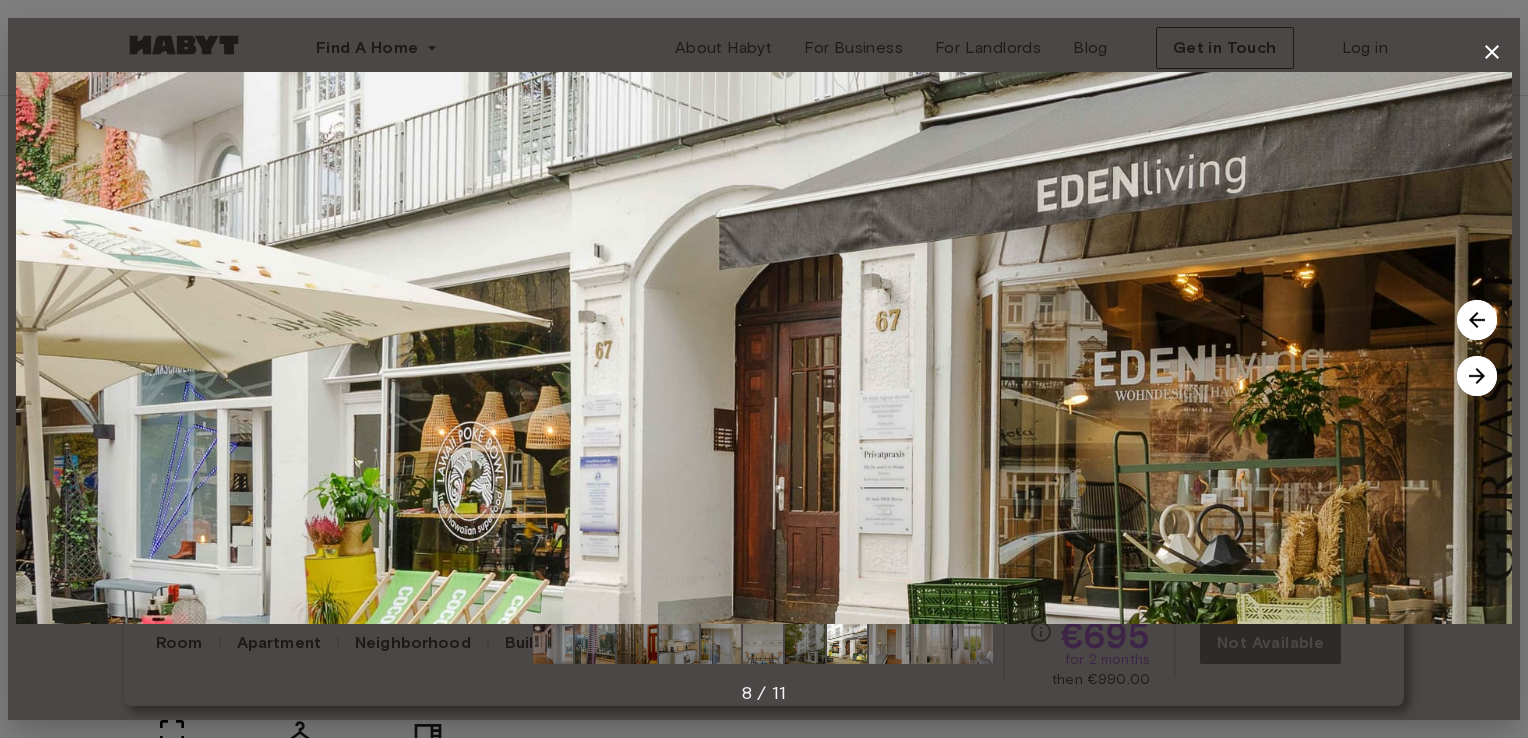 click at bounding box center (1477, 376) 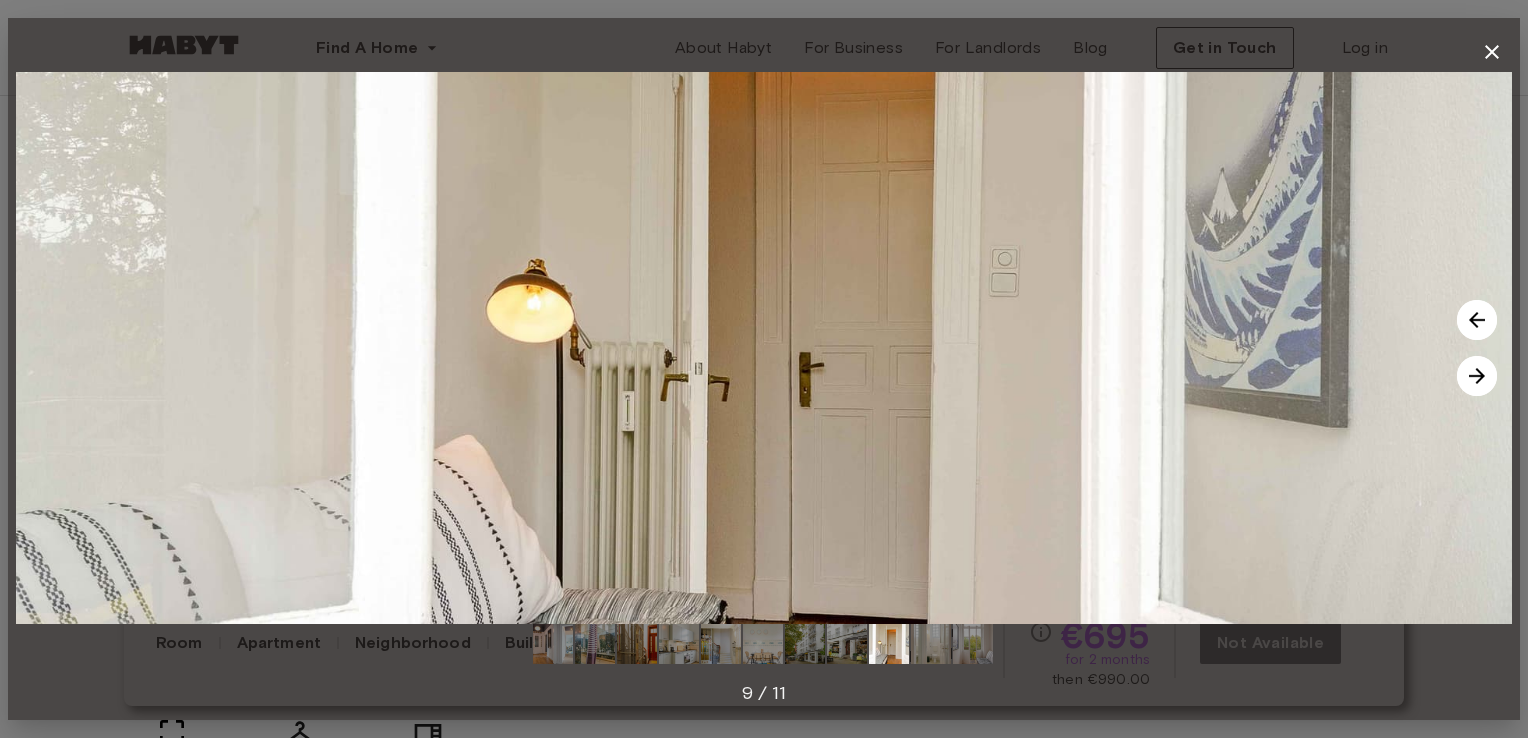 click at bounding box center (1477, 376) 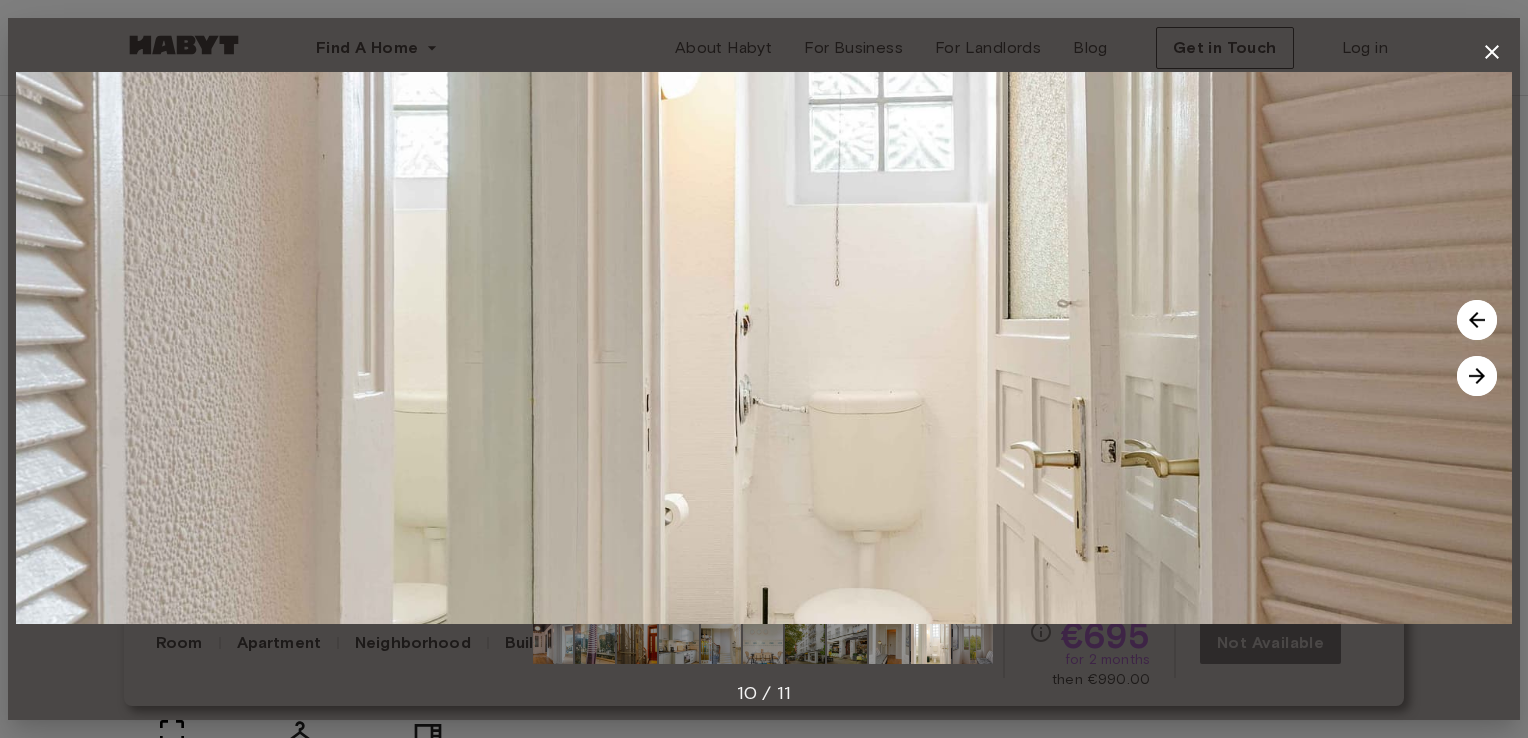 click at bounding box center (1477, 376) 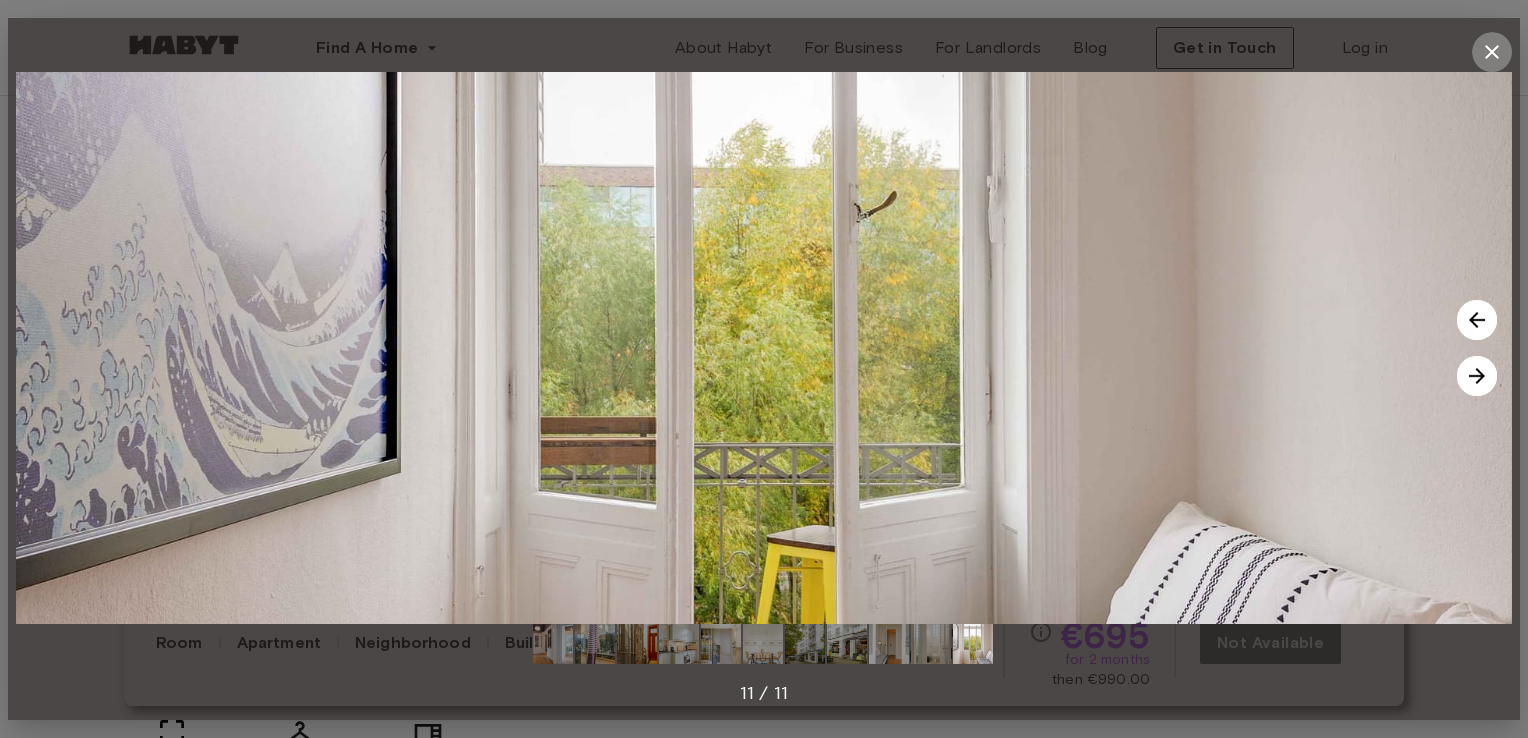 click 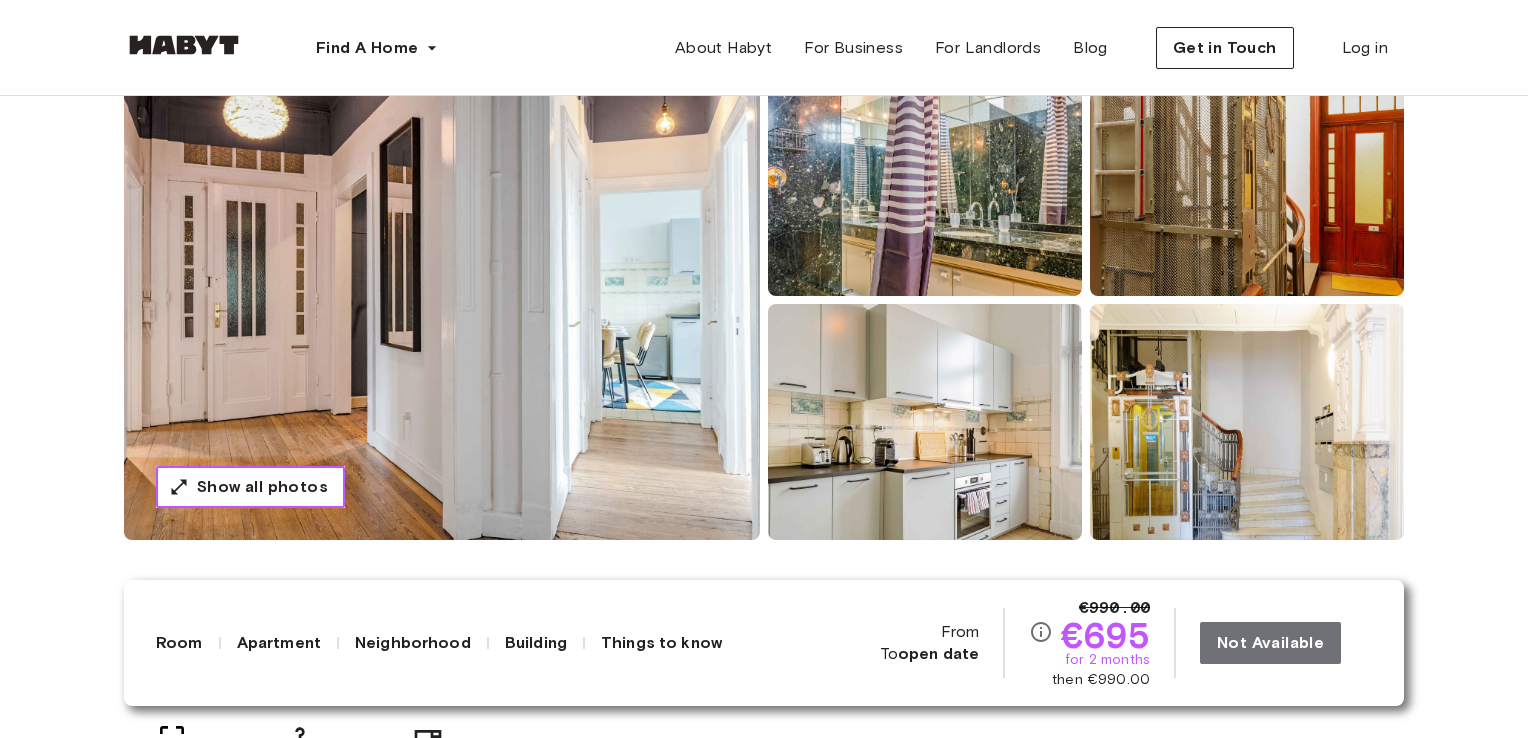 scroll, scrollTop: 140, scrollLeft: 0, axis: vertical 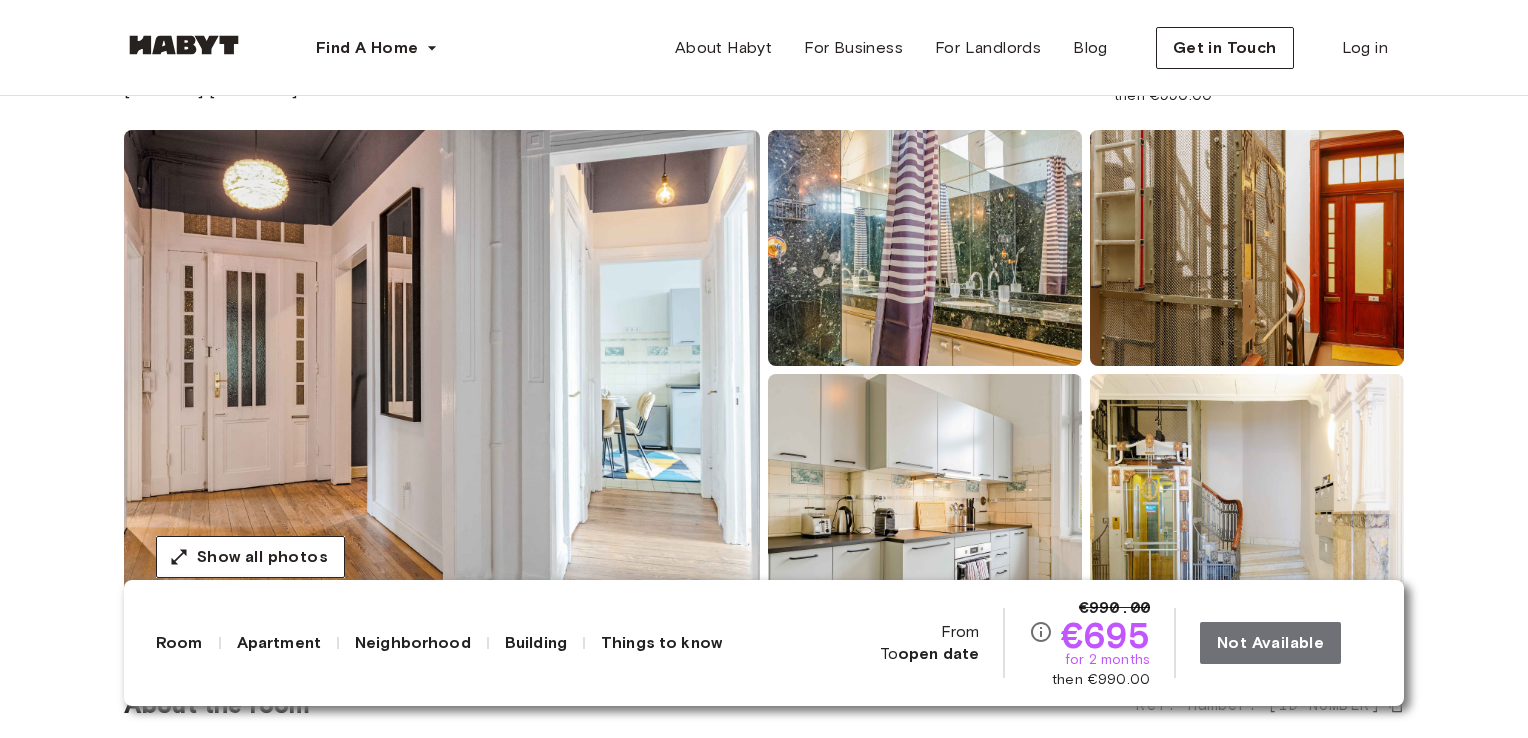 click at bounding box center [442, 370] 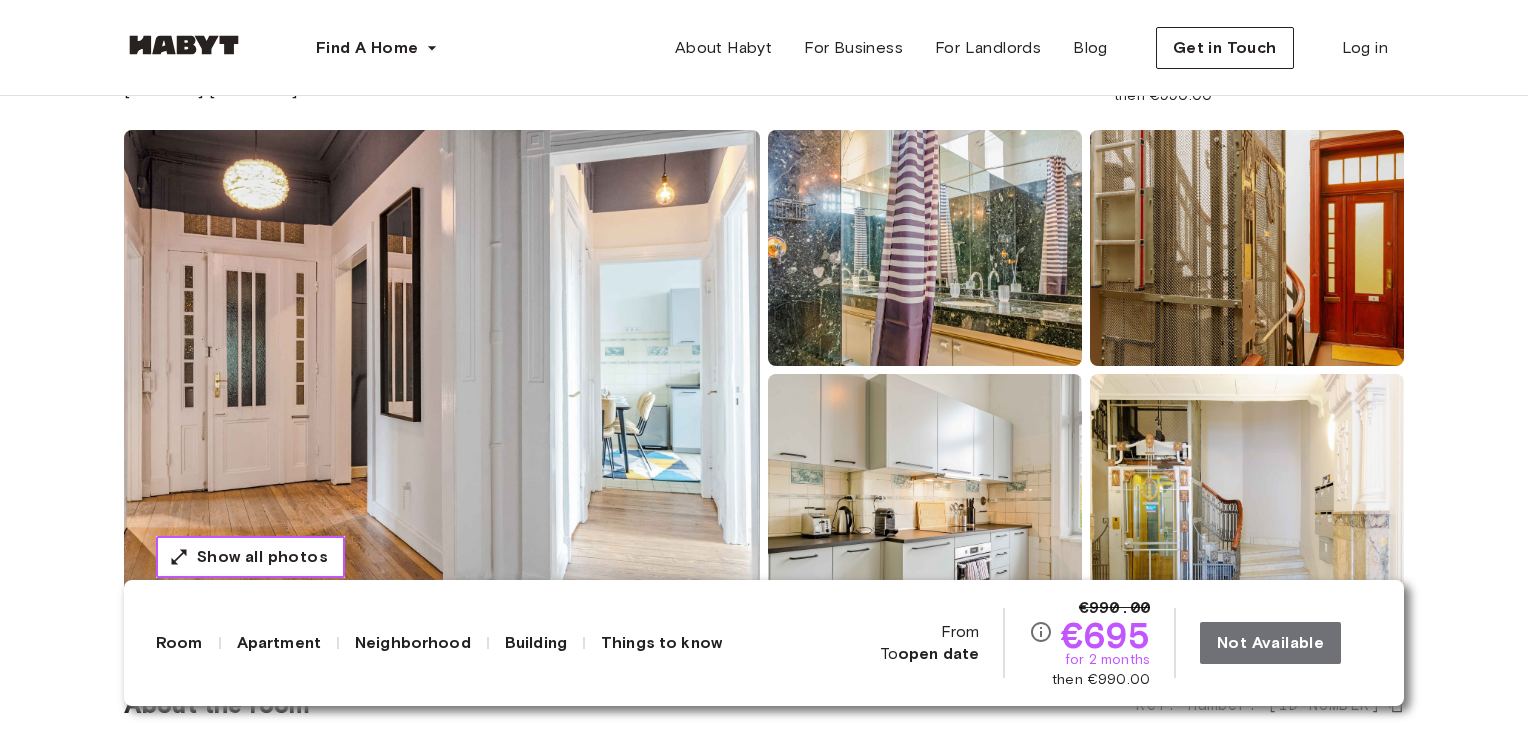 click on "Show all photos" at bounding box center [250, 557] 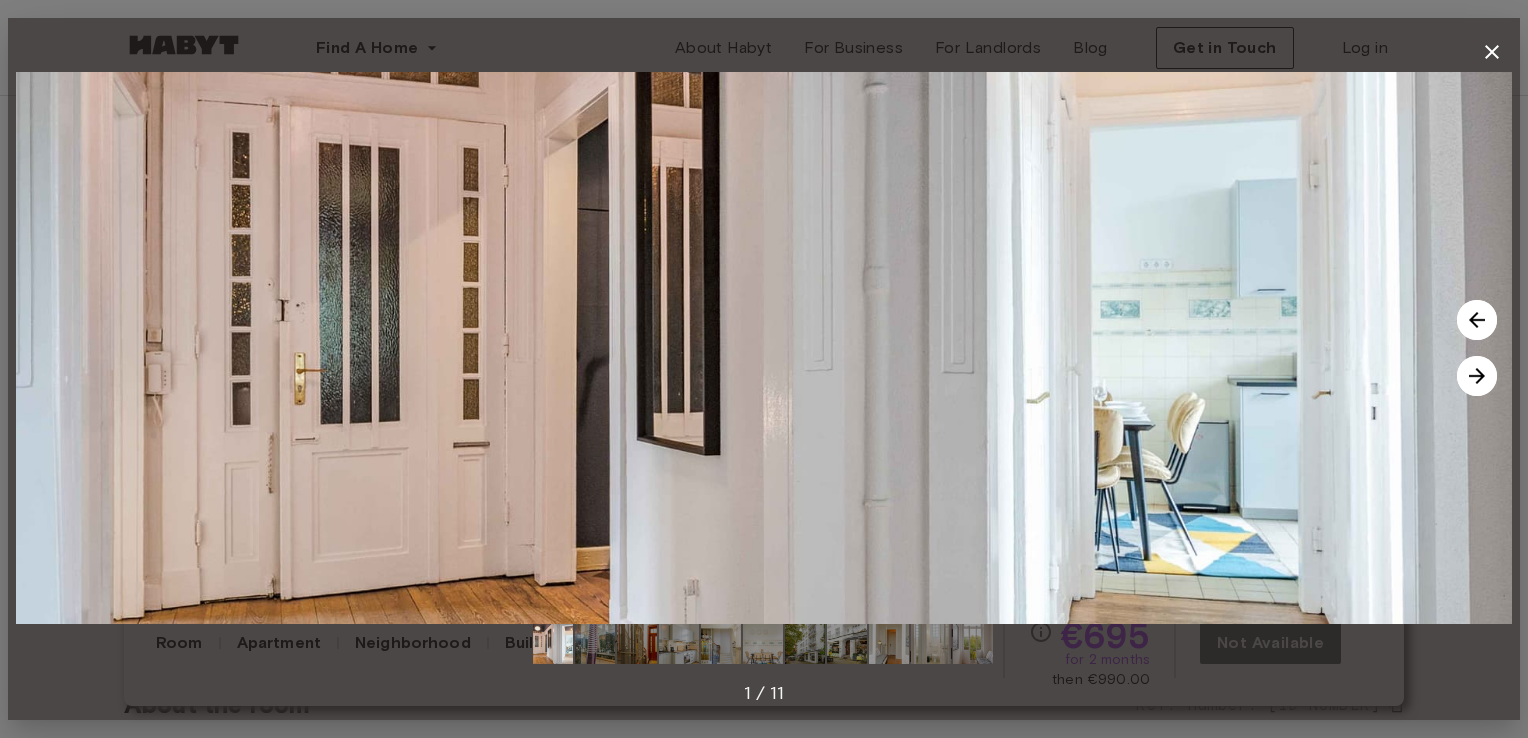 click at bounding box center [1477, 376] 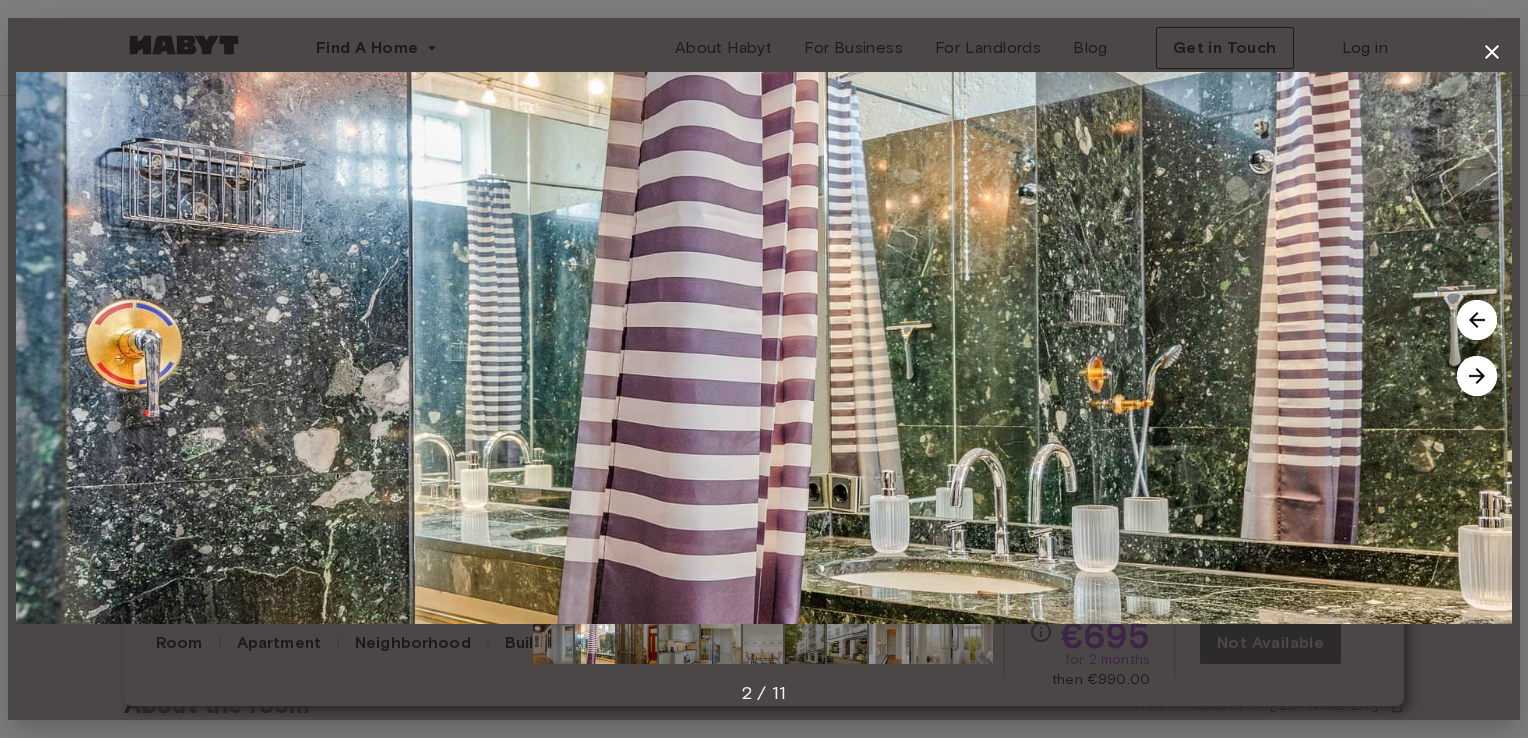 click at bounding box center (1477, 376) 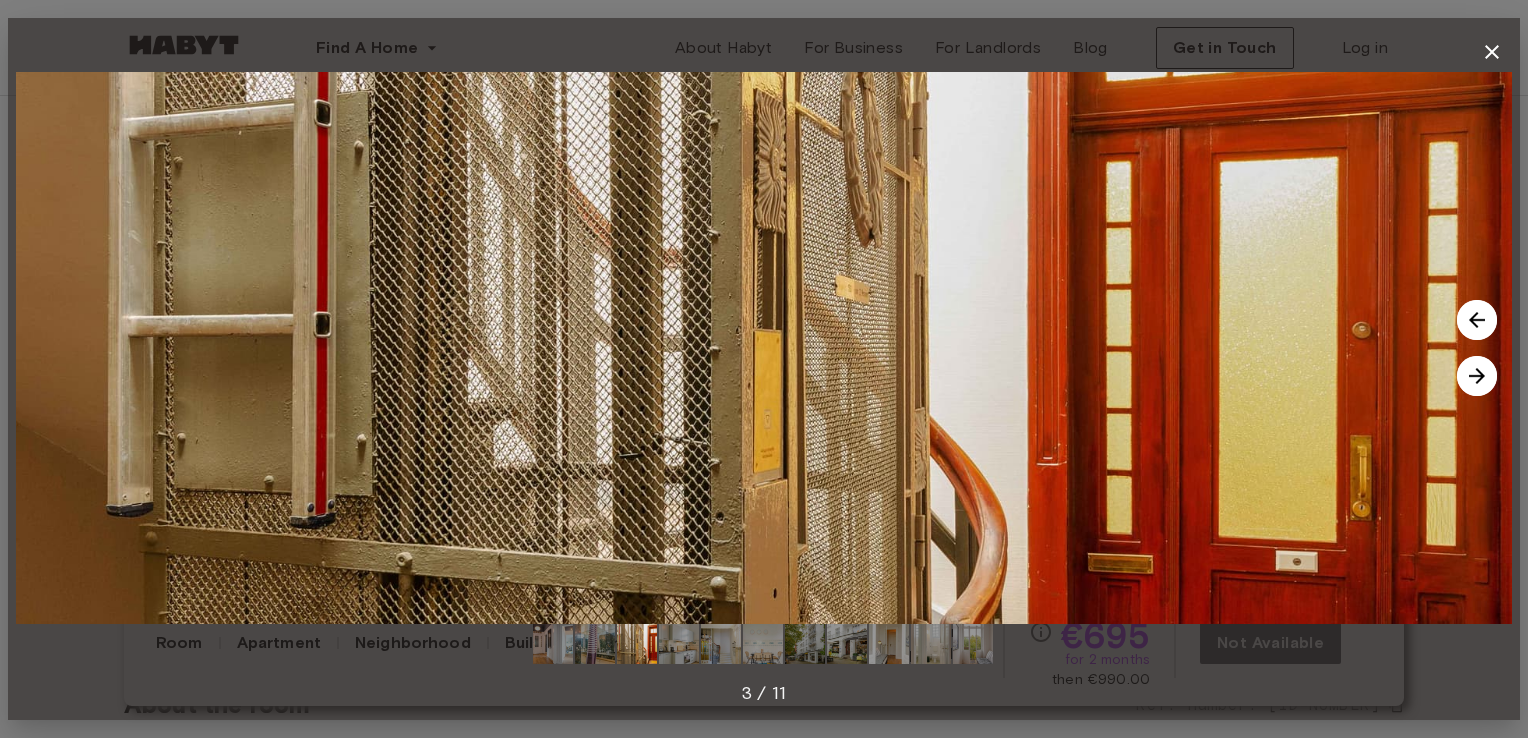 click at bounding box center (1477, 376) 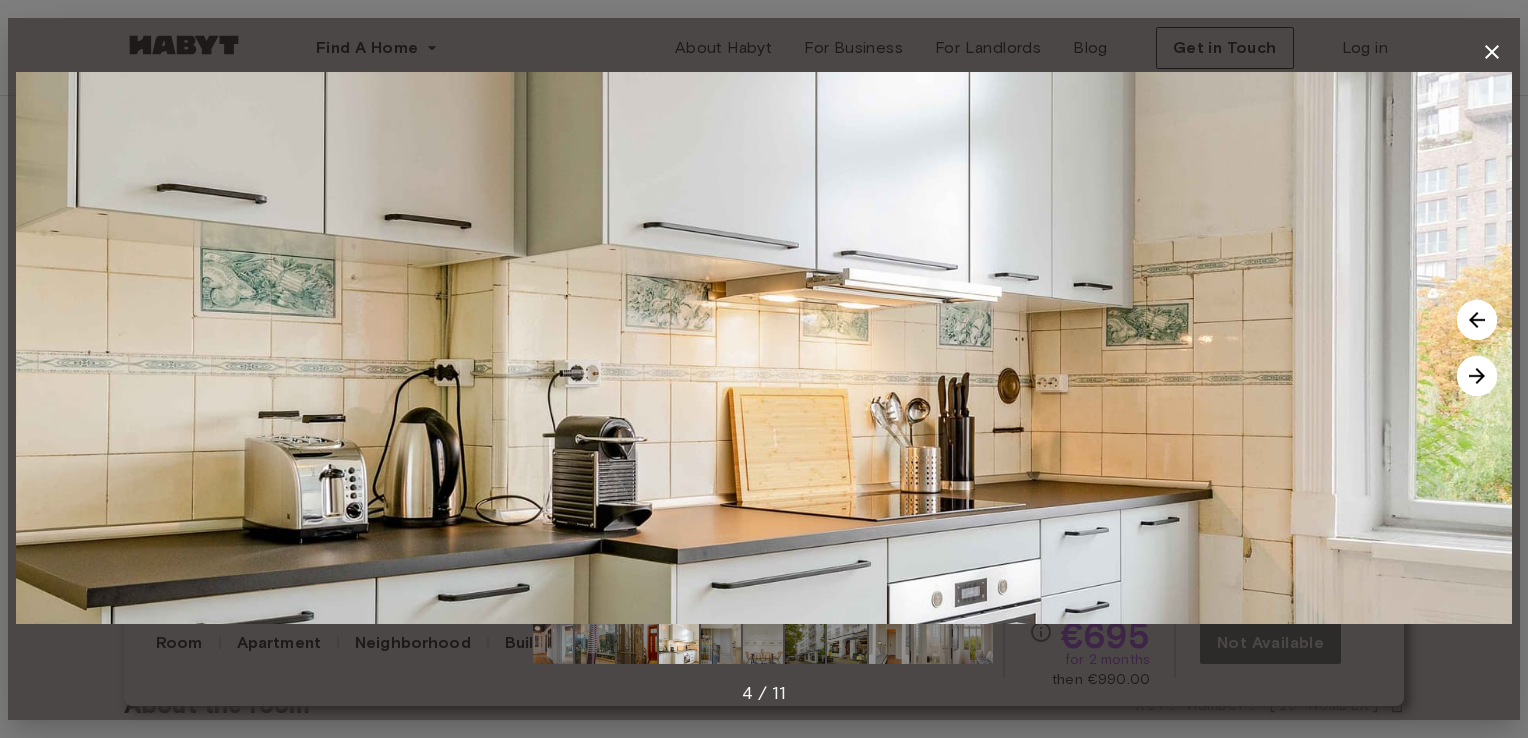 click at bounding box center [1477, 376] 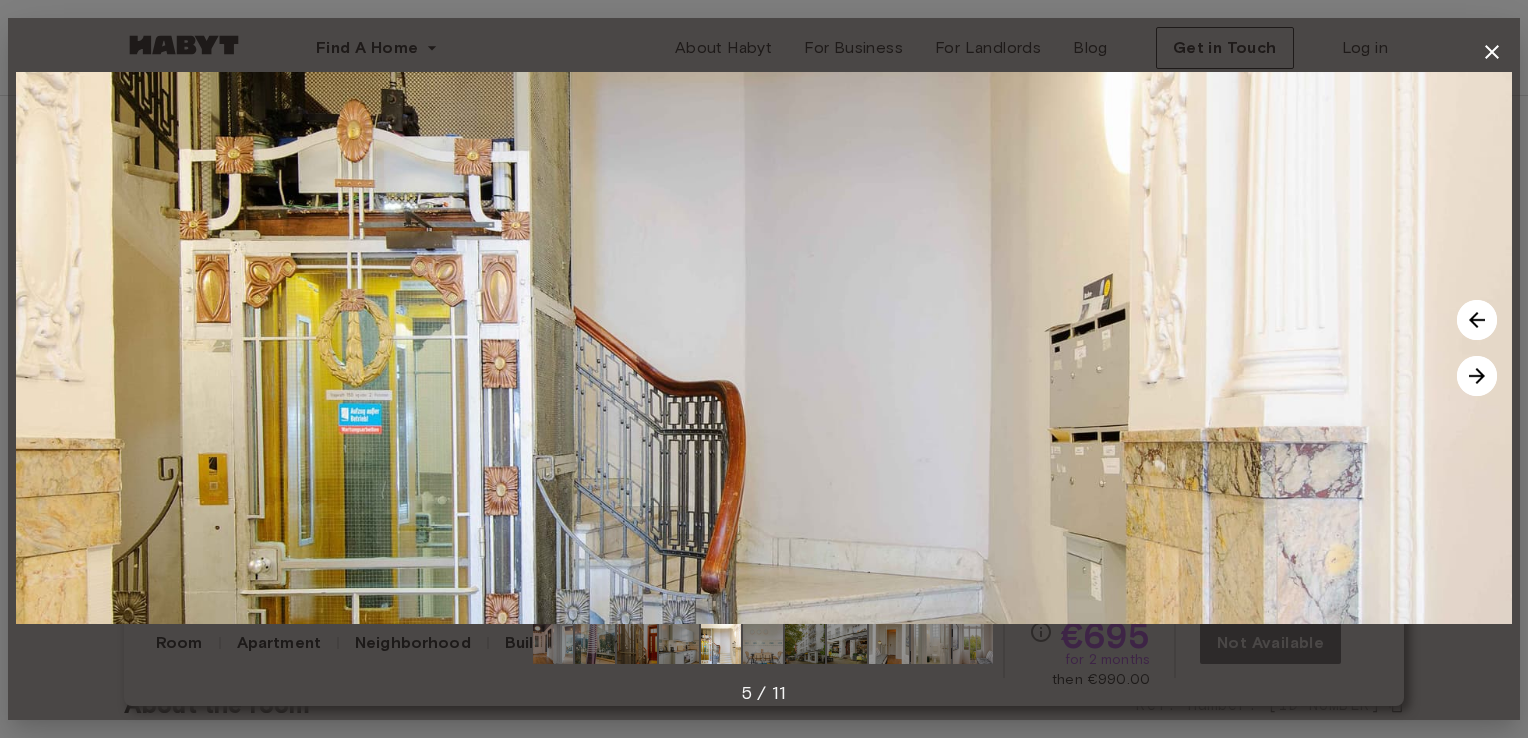 click at bounding box center (1477, 376) 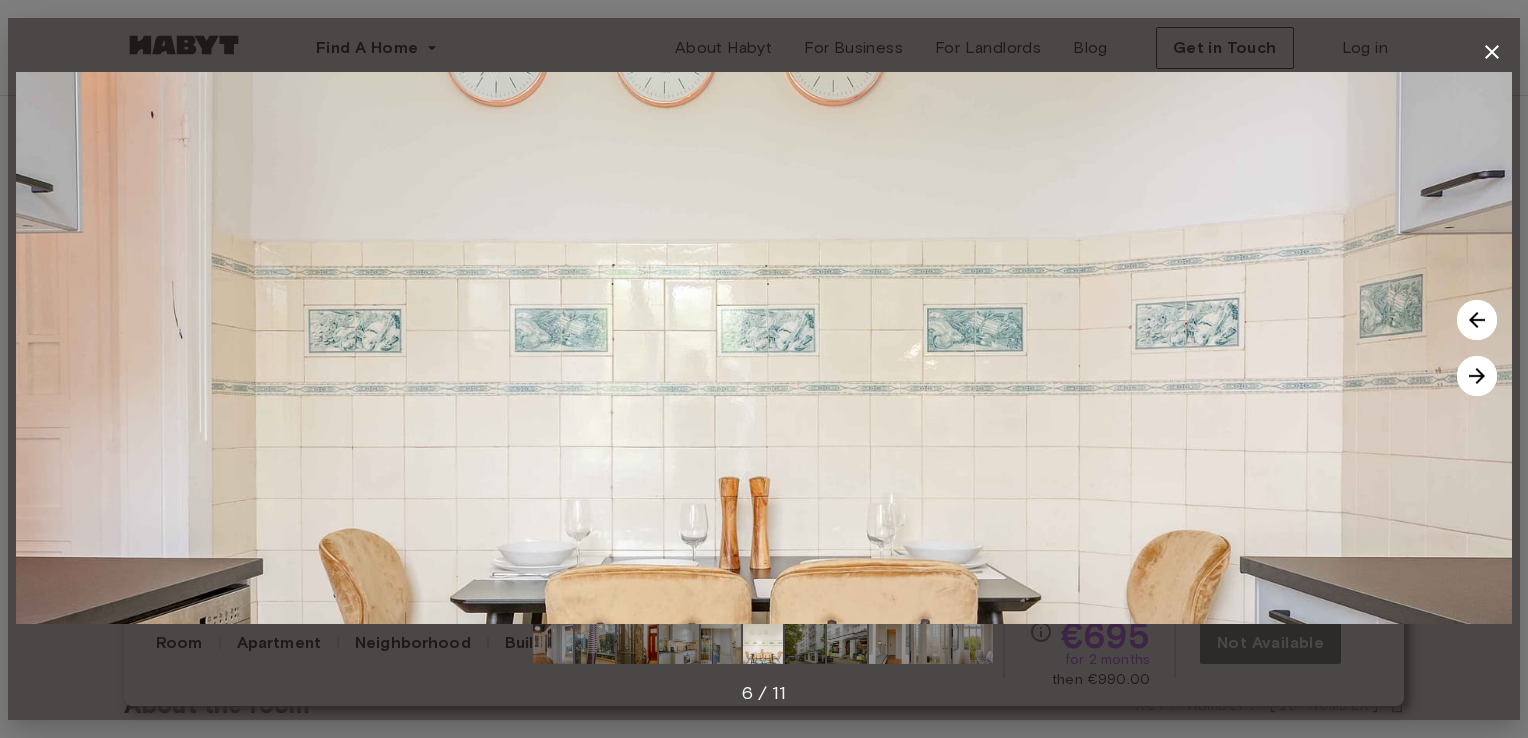 click at bounding box center [1477, 376] 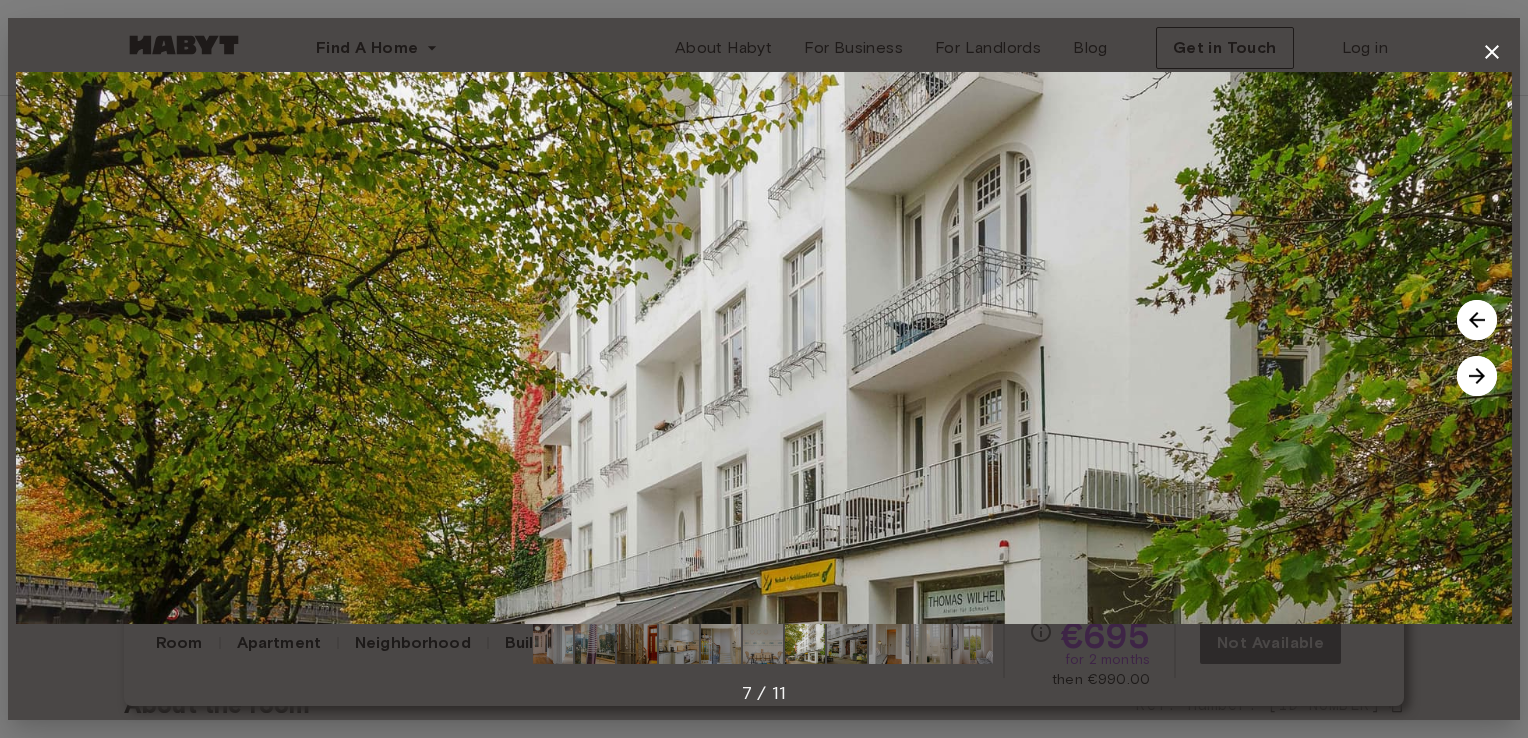 click at bounding box center [1477, 376] 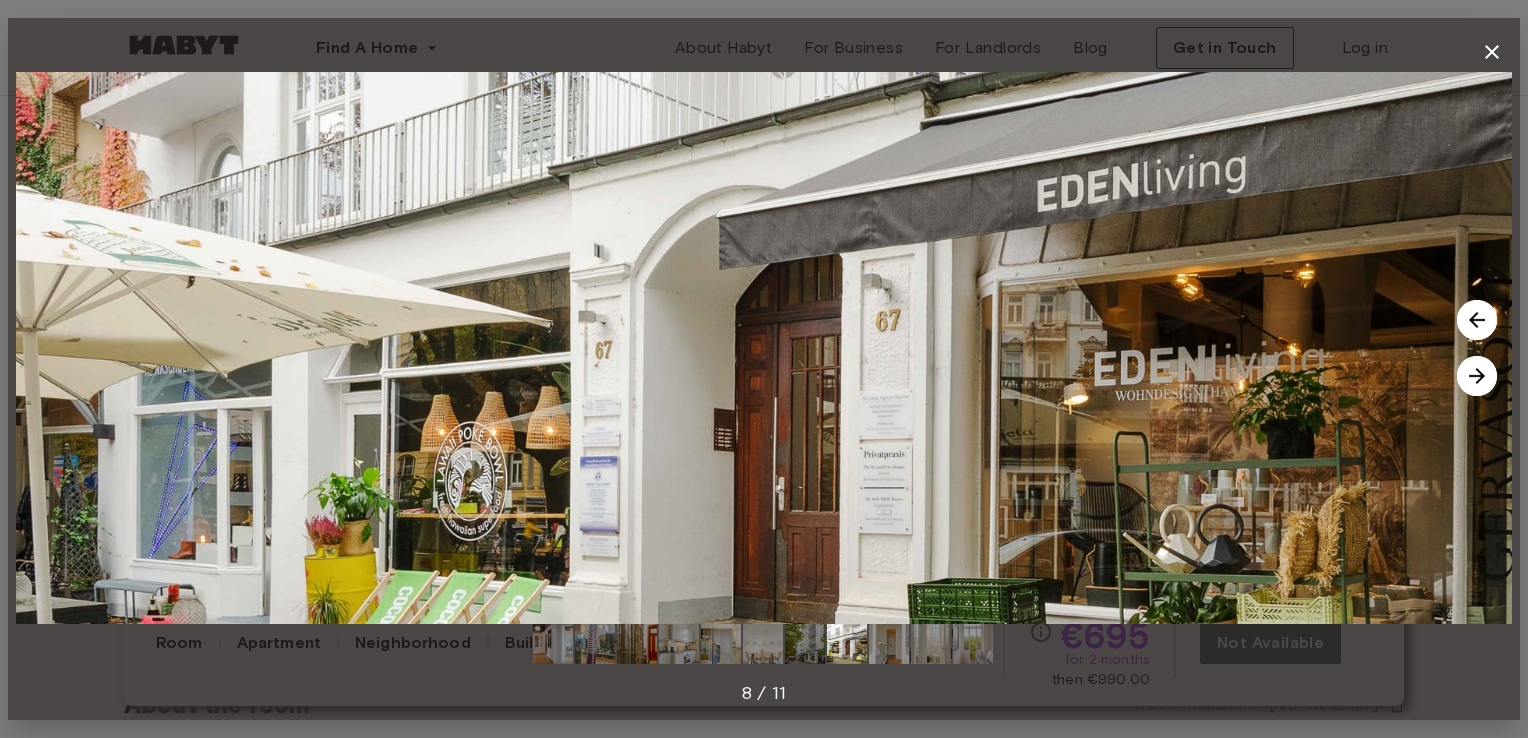 click at bounding box center (1477, 376) 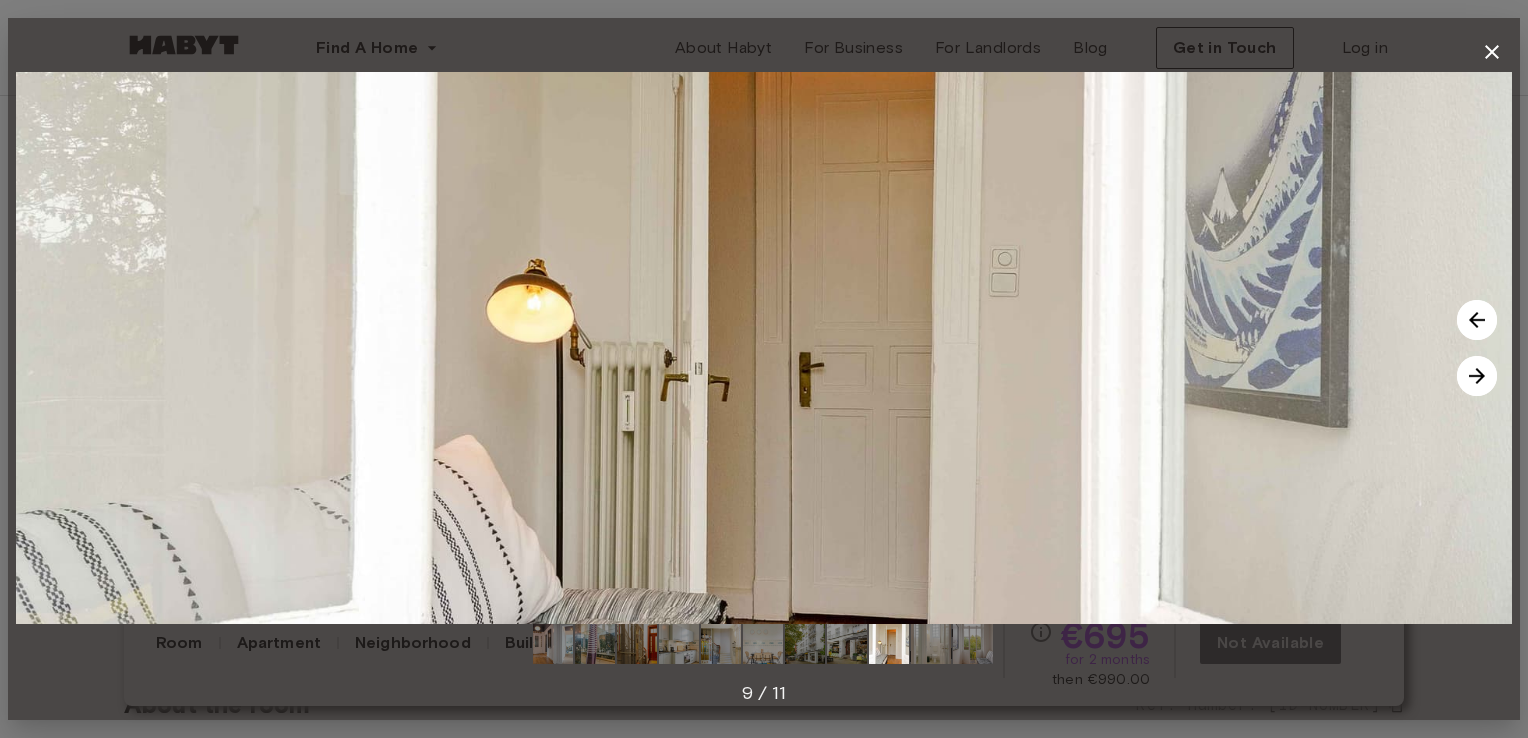 click at bounding box center [1477, 376] 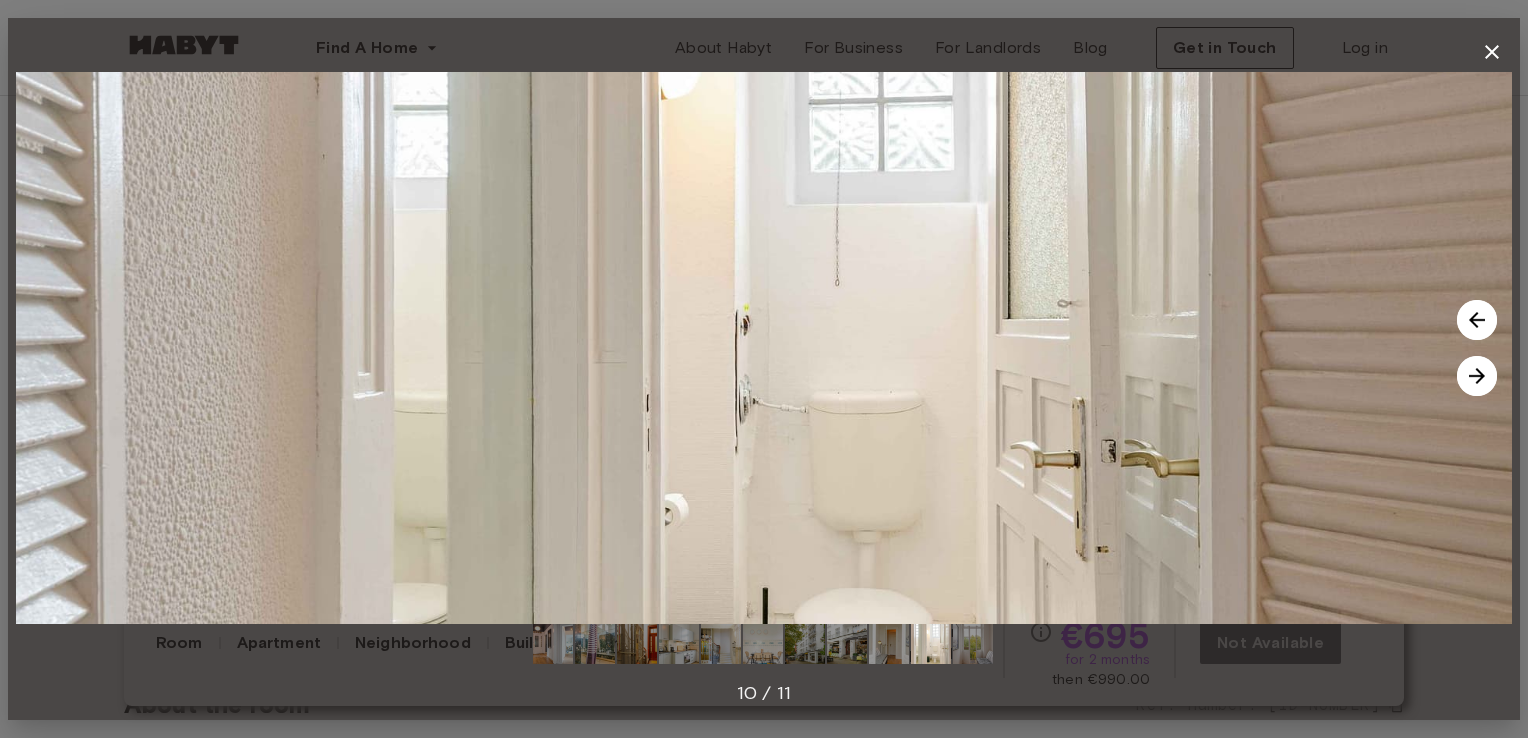 click at bounding box center [1477, 376] 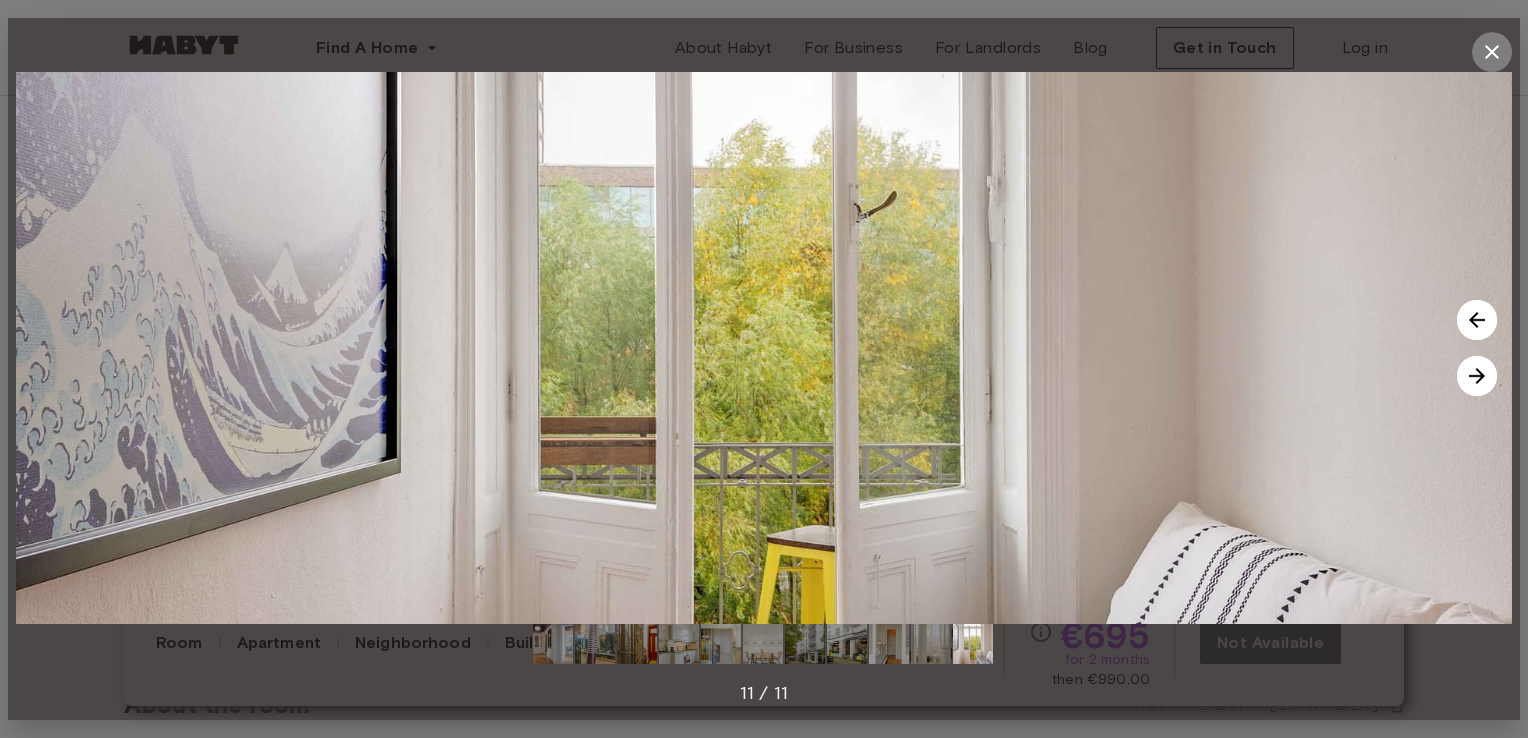 click 